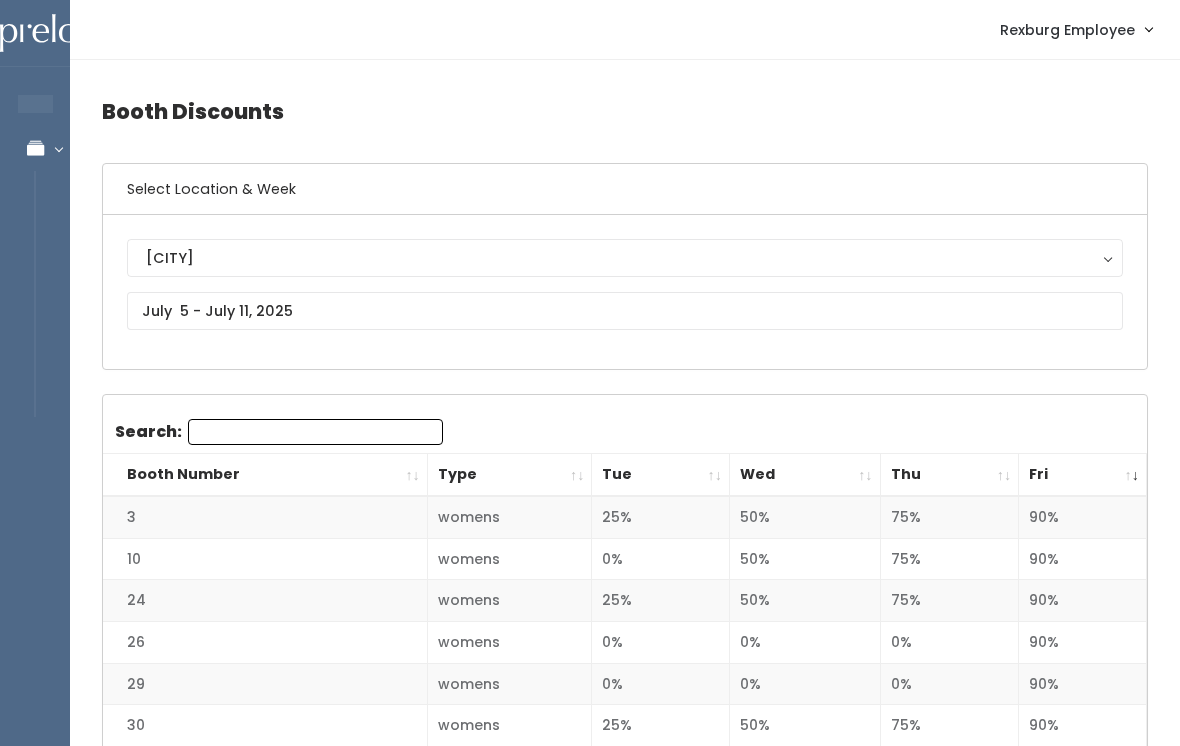 scroll, scrollTop: 596, scrollLeft: 0, axis: vertical 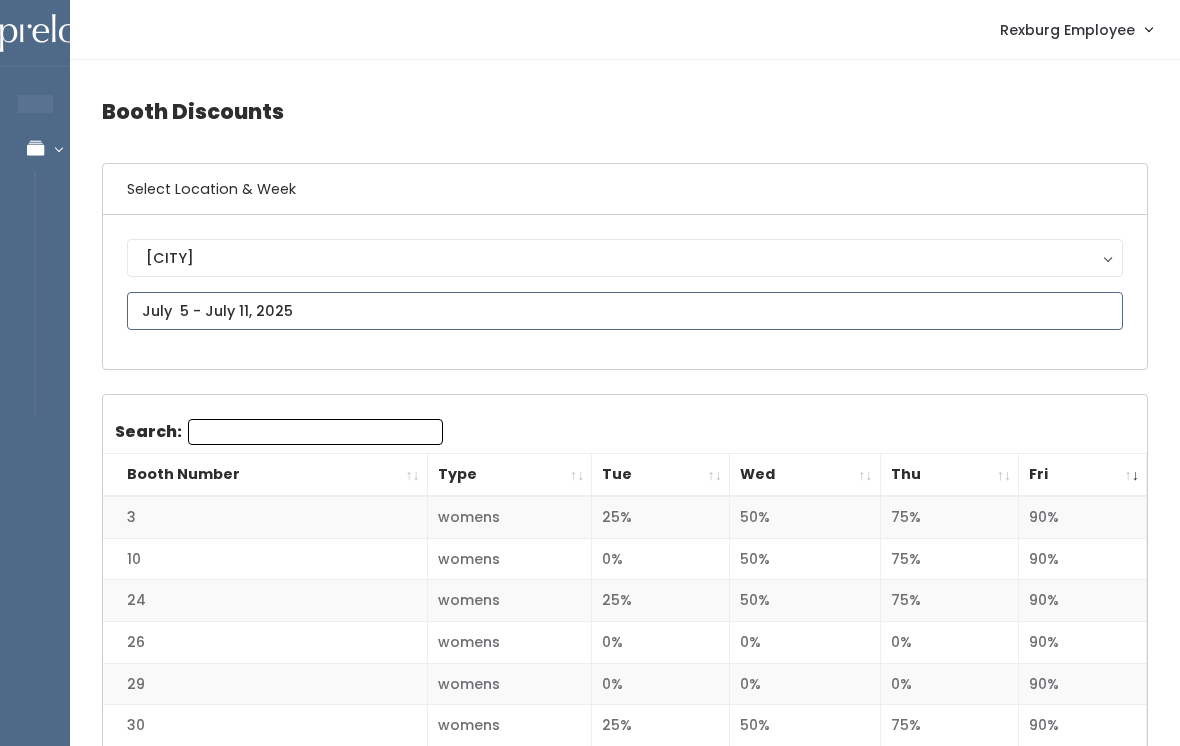 click at bounding box center [625, 311] 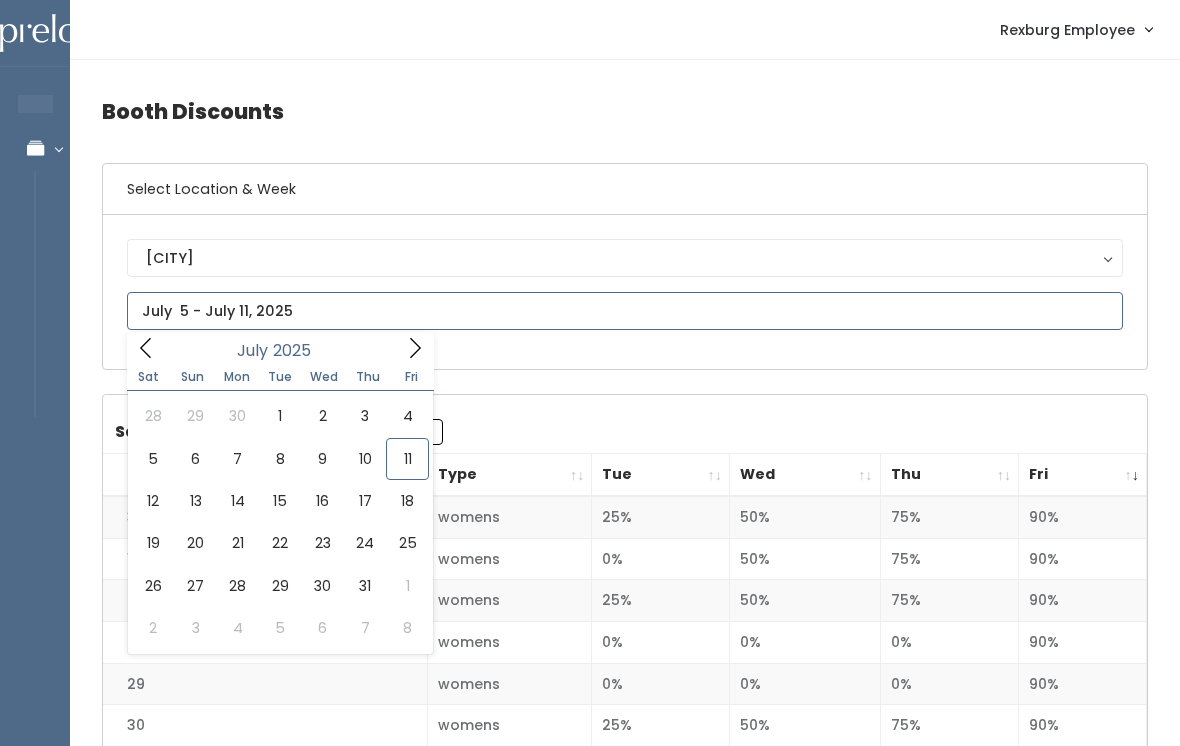 type on "[MONTH] [NUMBER] to [MONTH] [NUMBER]" 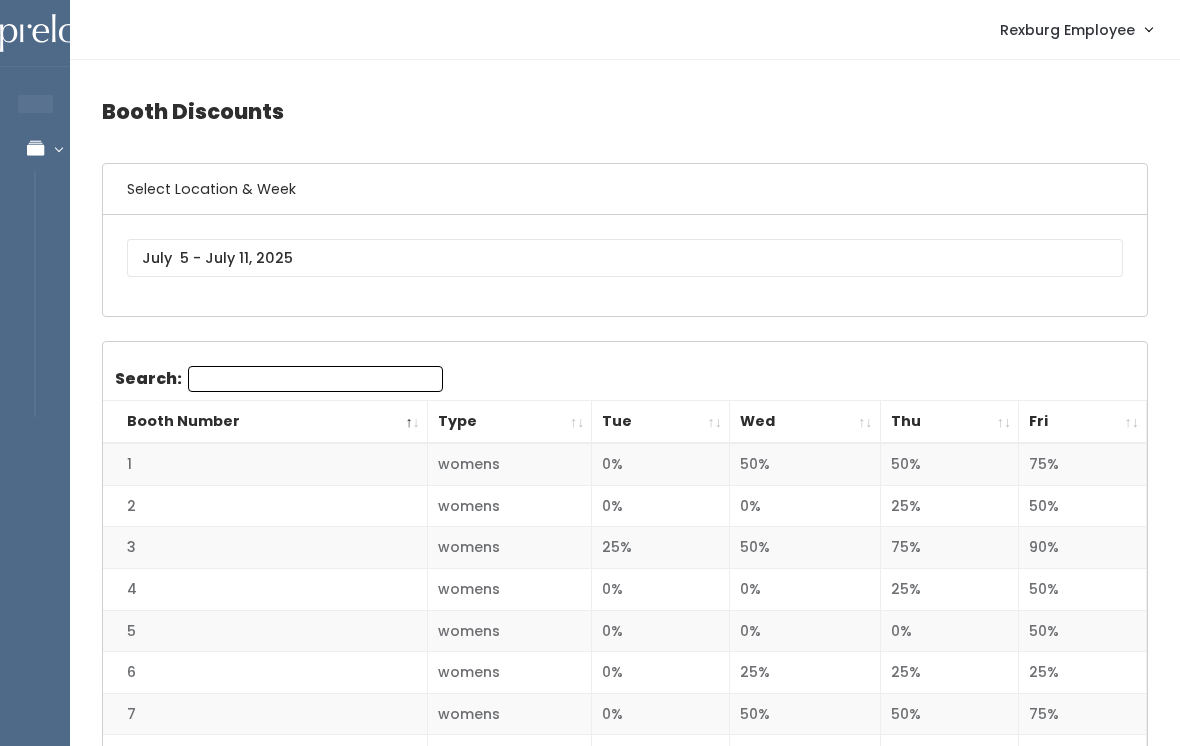 scroll, scrollTop: 0, scrollLeft: 0, axis: both 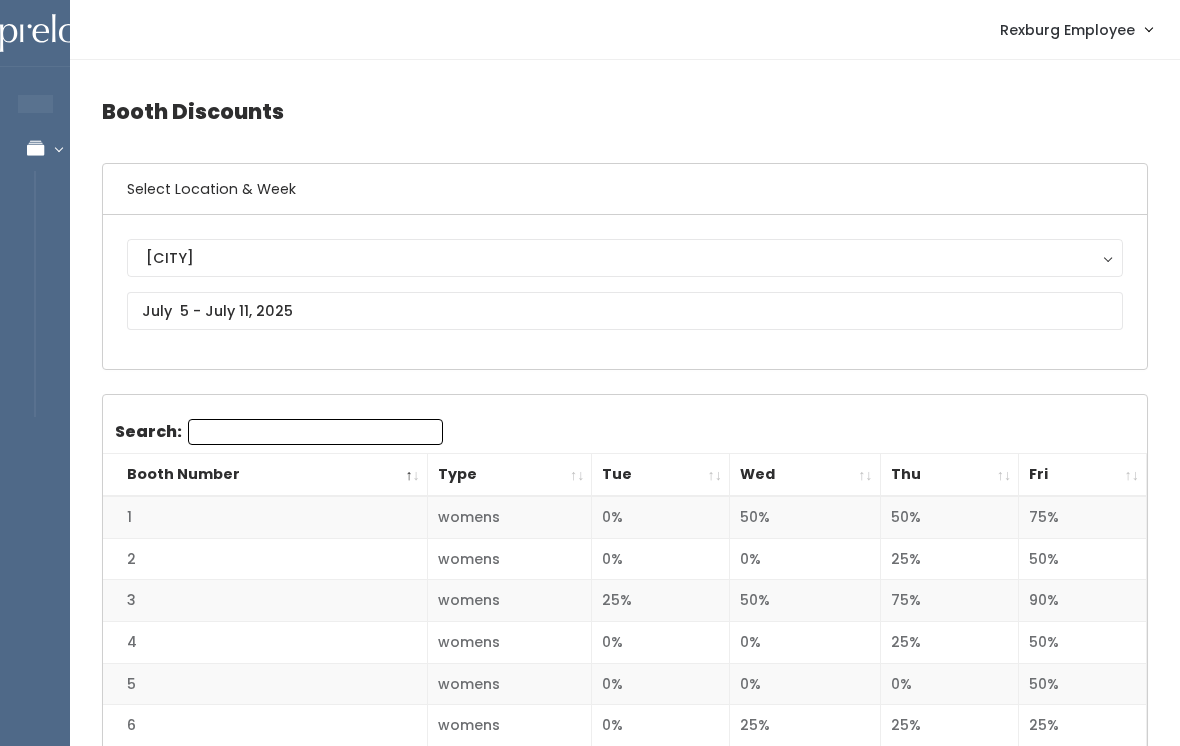 click on "Fri" at bounding box center (1083, 475) 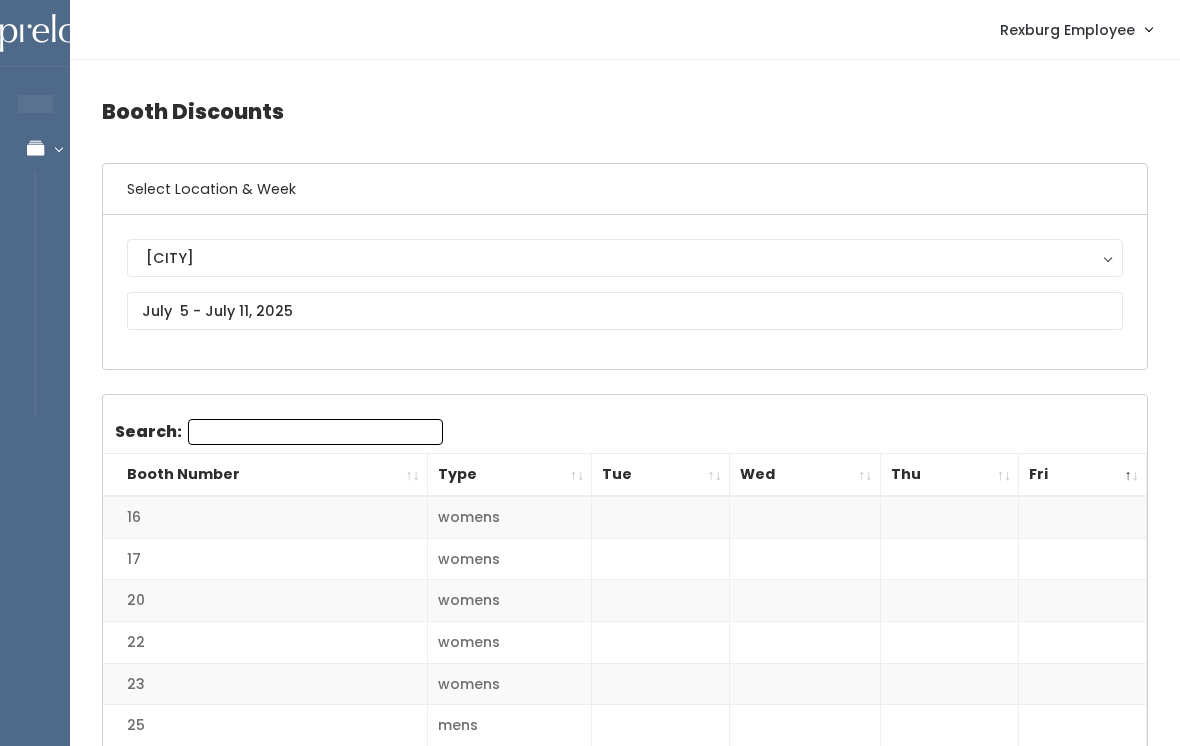 click on "Fri" at bounding box center [1083, 475] 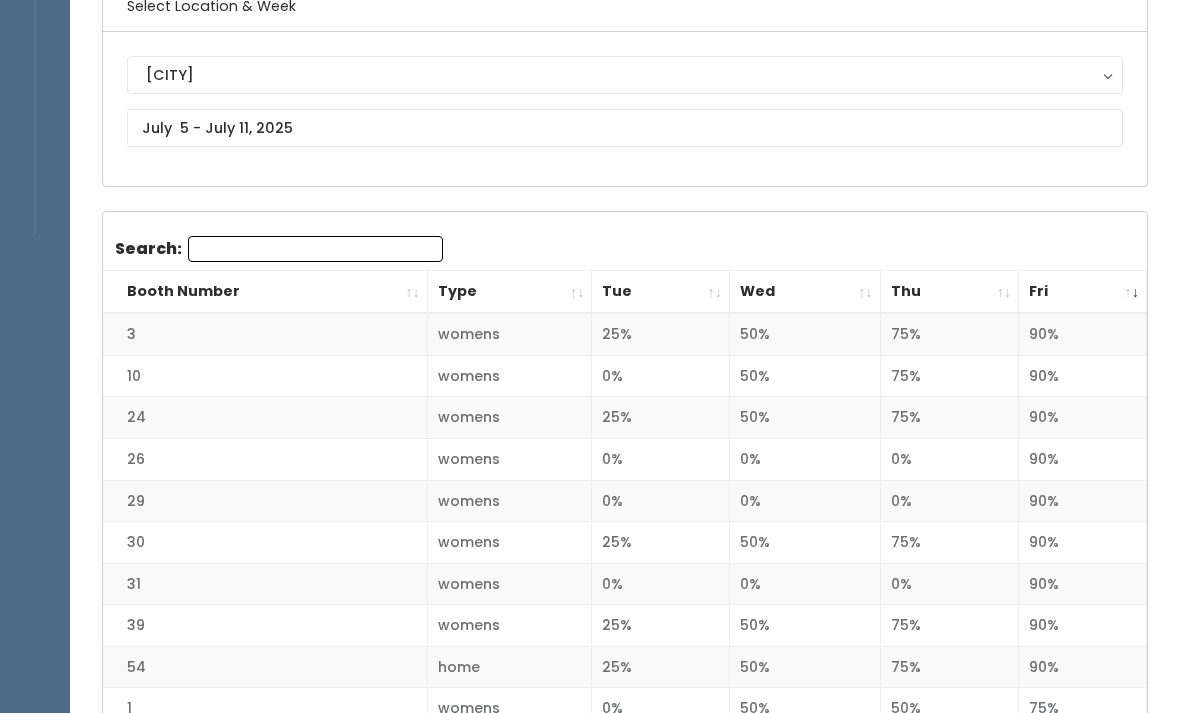 scroll, scrollTop: 186, scrollLeft: 0, axis: vertical 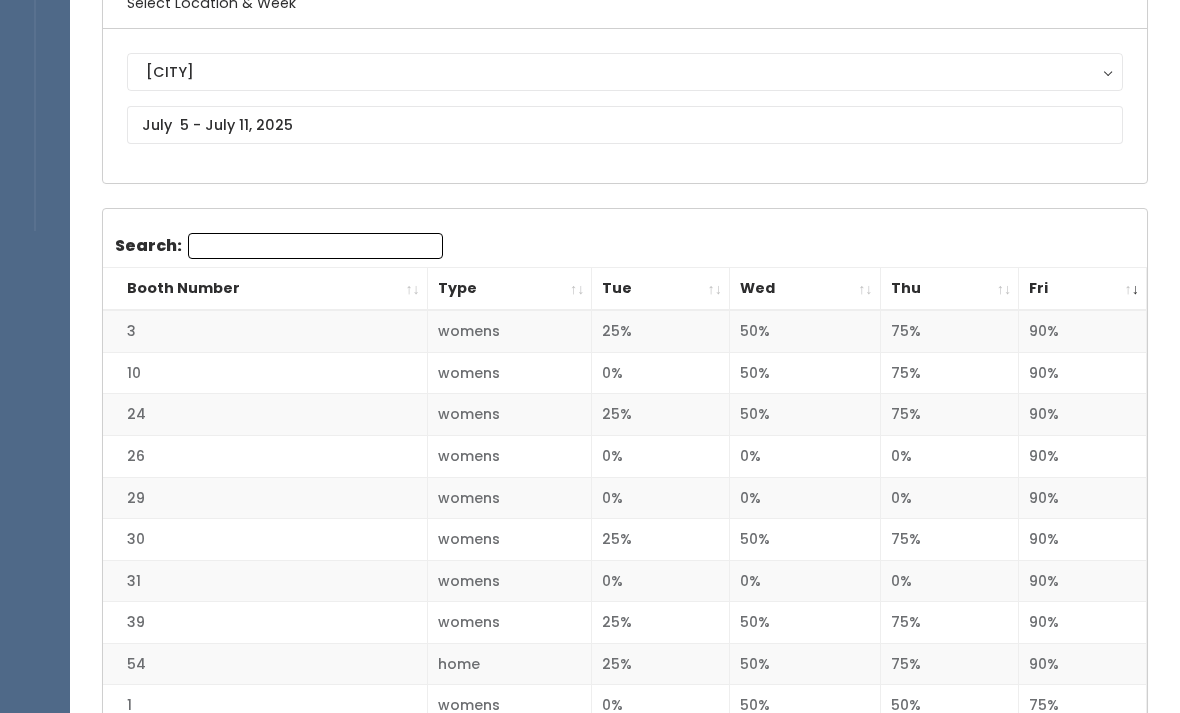 click on "Select Location & Week" at bounding box center (625, 3) 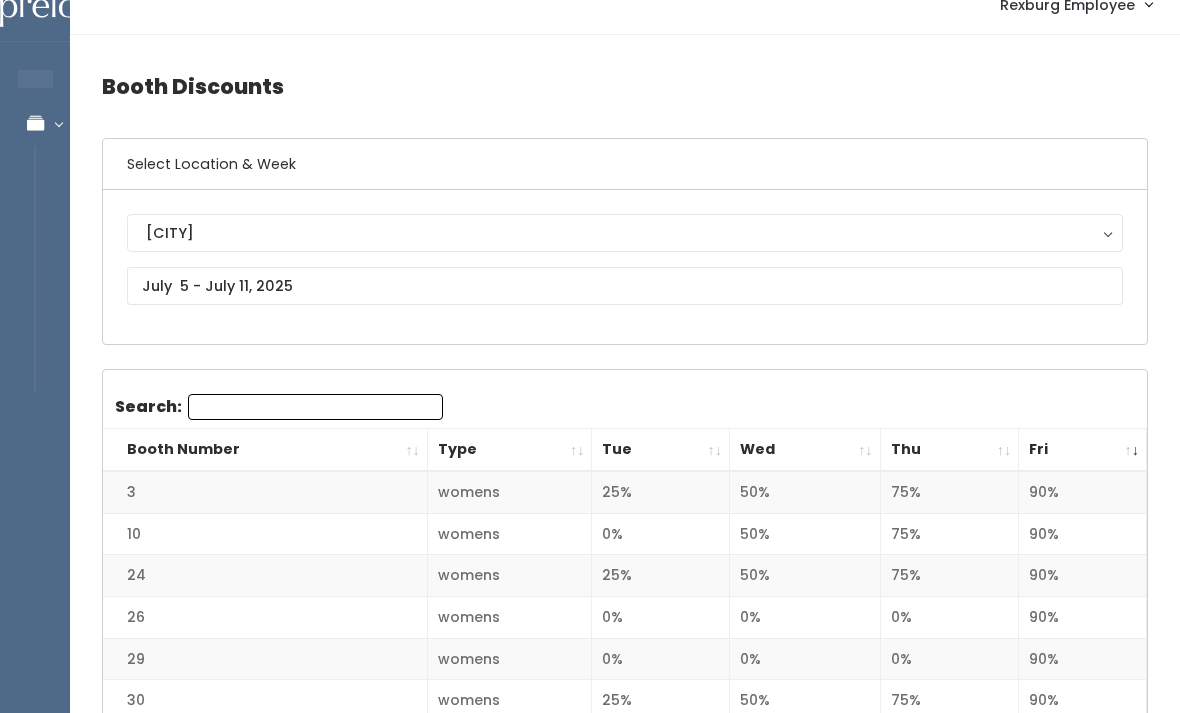 scroll, scrollTop: 0, scrollLeft: 0, axis: both 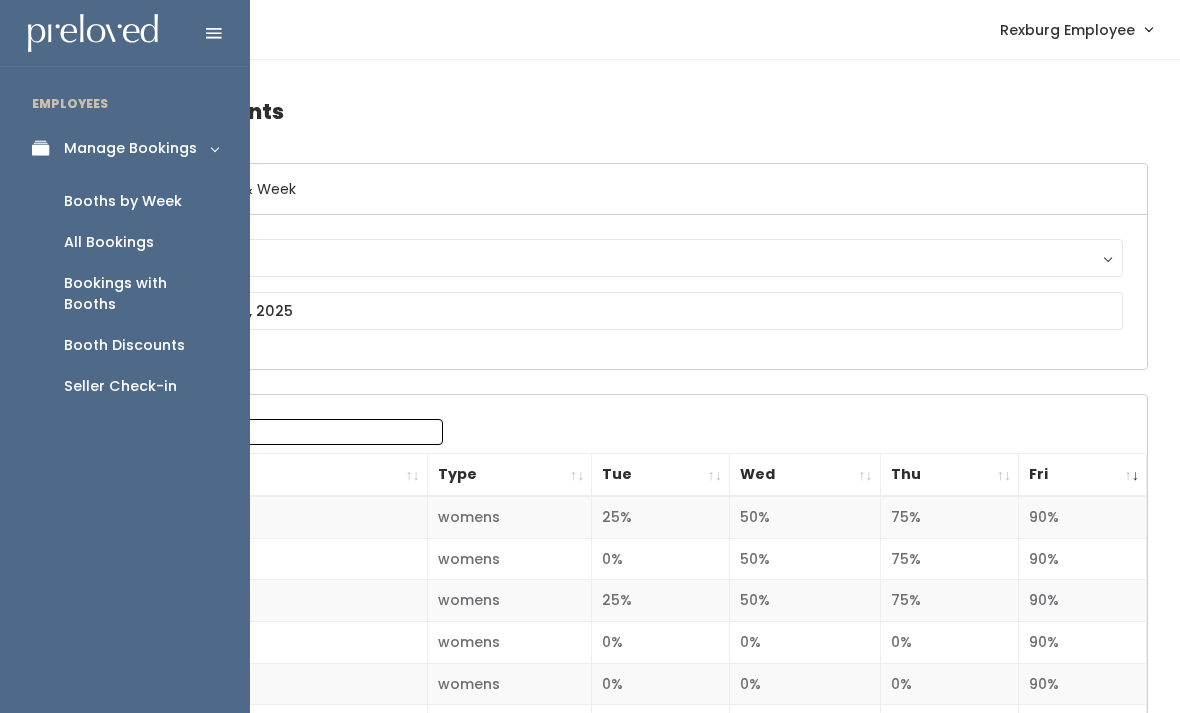 click on "Booths by Week" at bounding box center [123, 201] 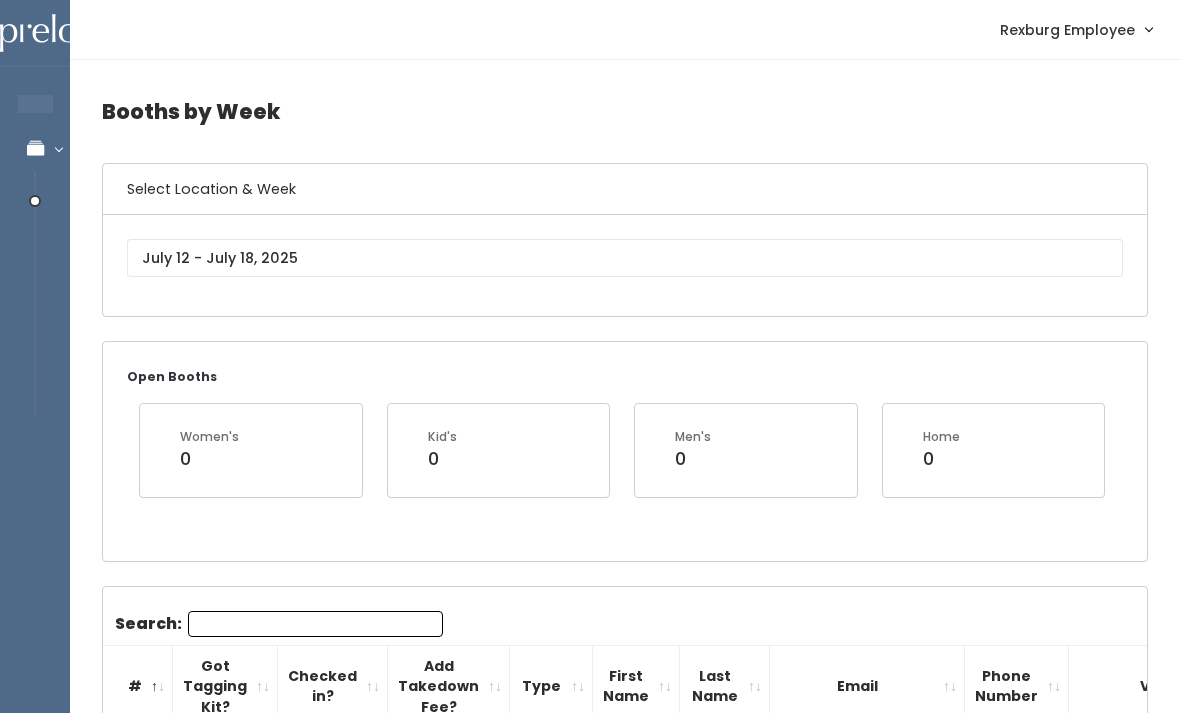 scroll, scrollTop: 0, scrollLeft: 0, axis: both 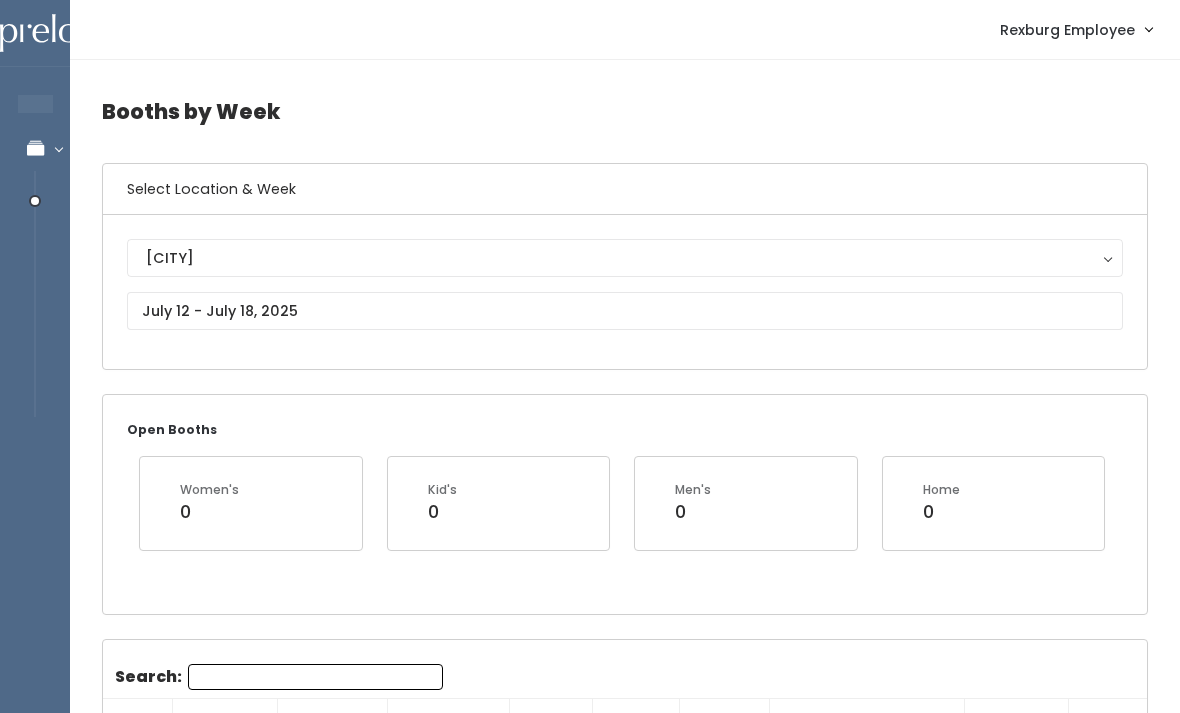 click on "[CITY]" at bounding box center (625, 258) 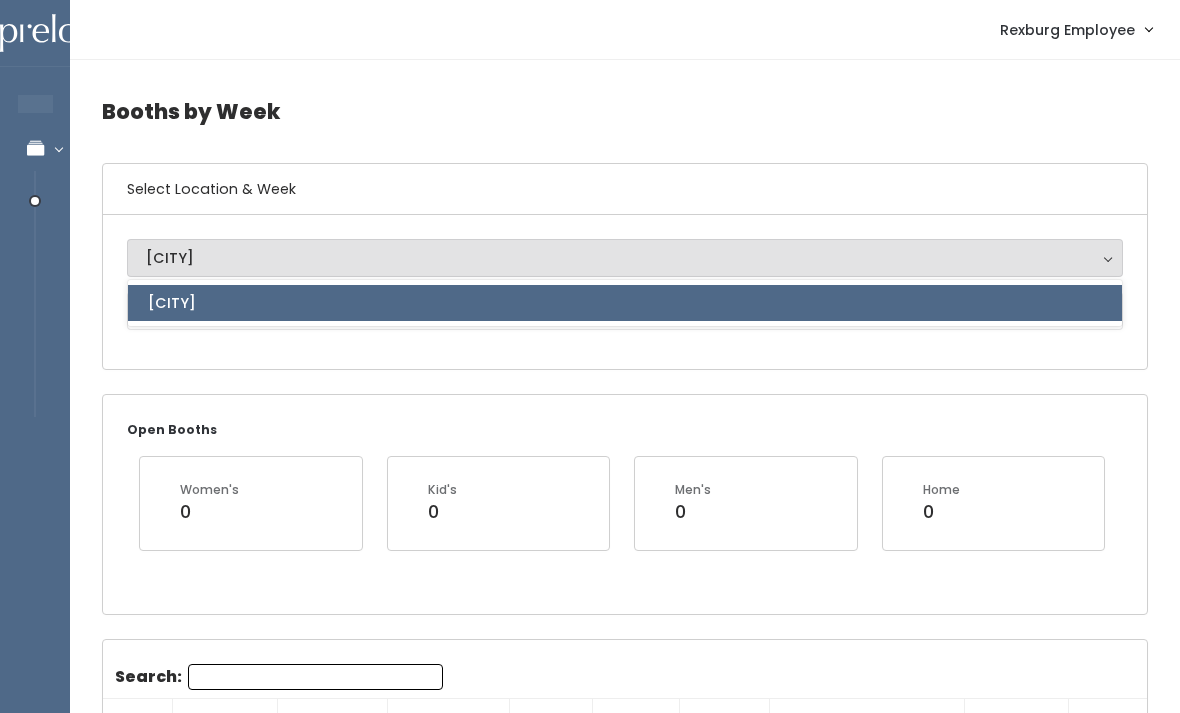 click on "Booths by Week
Select Location & Week
Rexburg
Rexburg
Rexburg
Open Booths
Women's
0
Kid's
0
Men's
0
Home  0" at bounding box center [625, 1675] 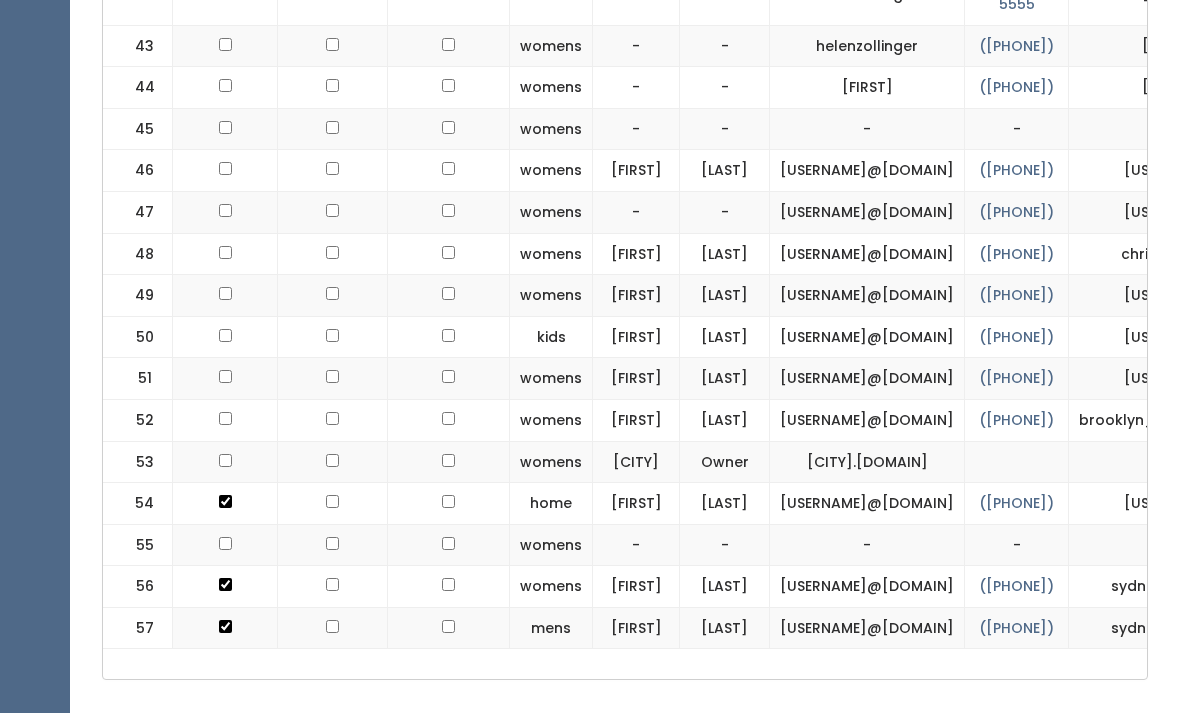 scroll, scrollTop: 2544, scrollLeft: 0, axis: vertical 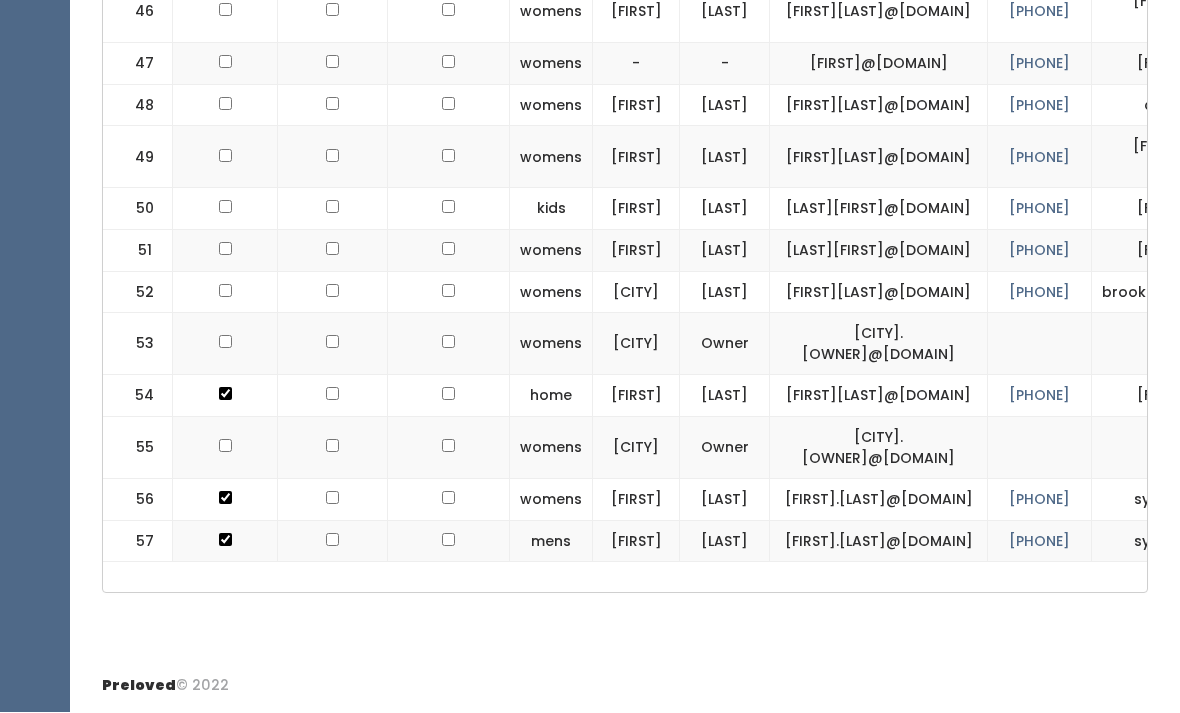 click on "ricksesther@gmail.com" at bounding box center (879, 210) 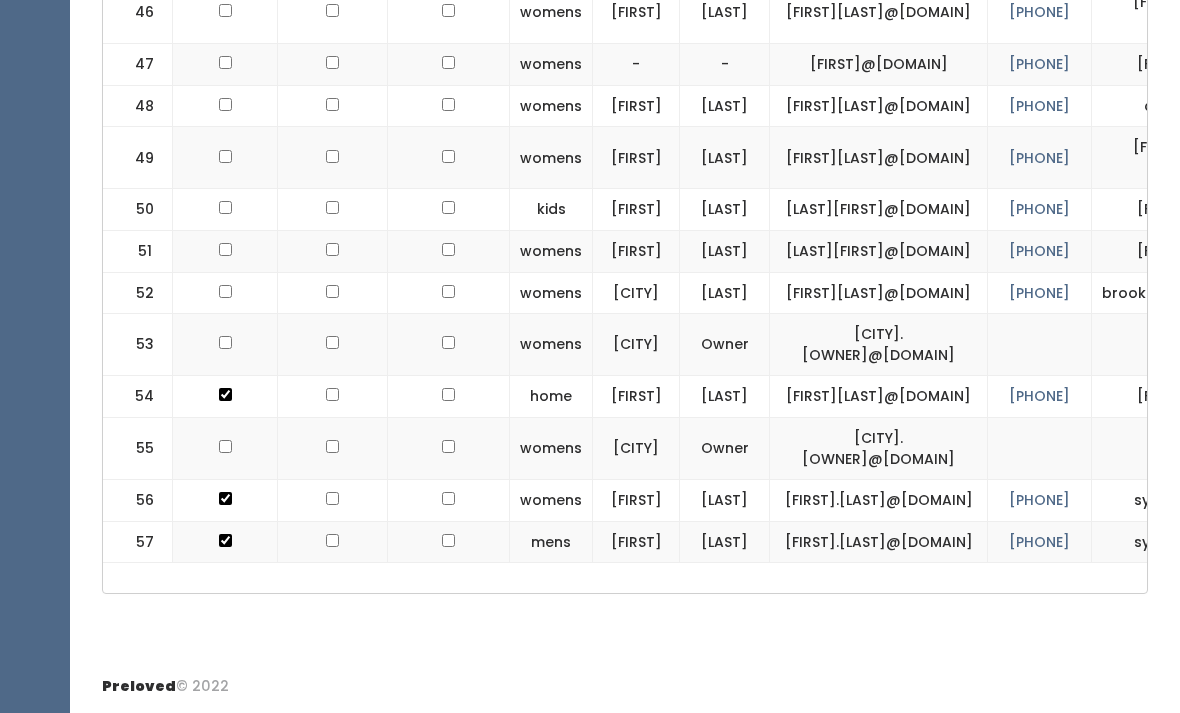 scroll, scrollTop: 3569, scrollLeft: 0, axis: vertical 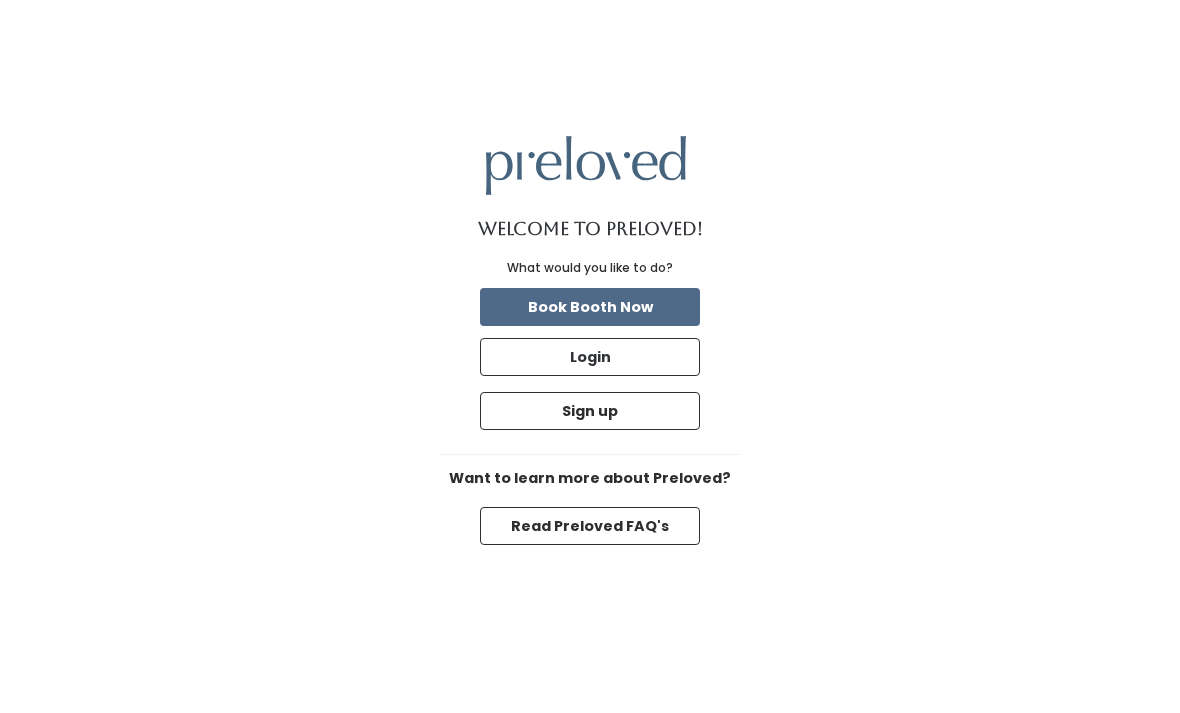 click on "Login" at bounding box center [590, 357] 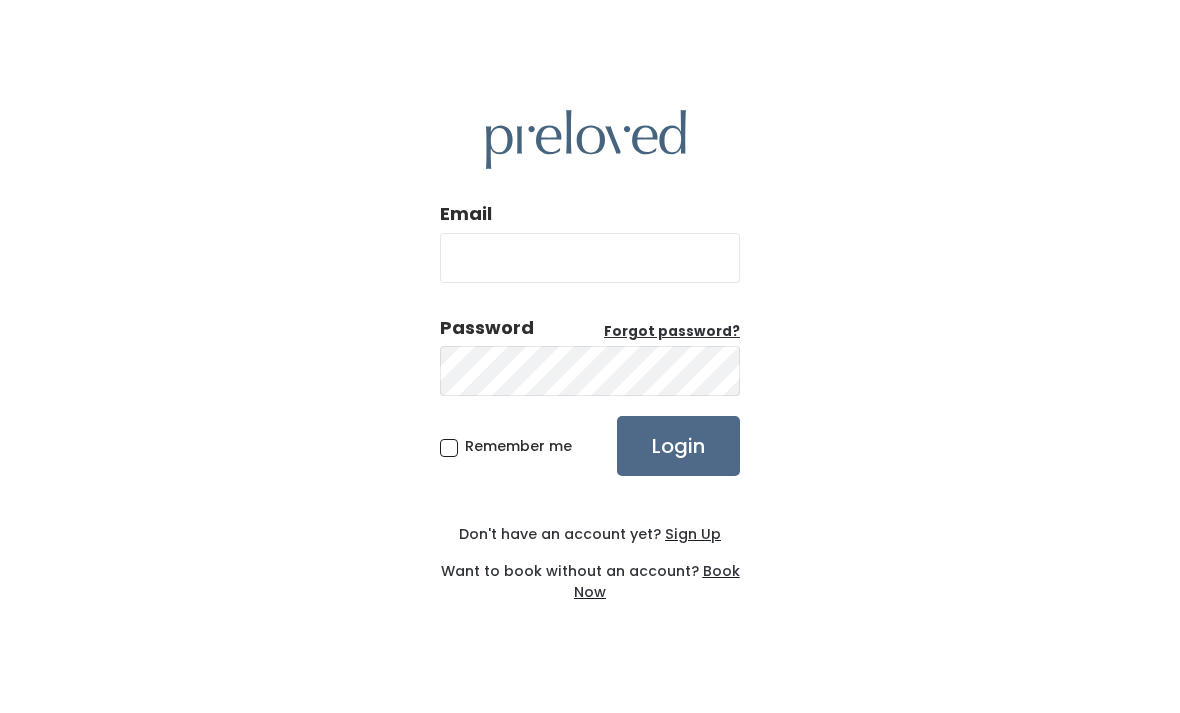 scroll, scrollTop: 0, scrollLeft: 0, axis: both 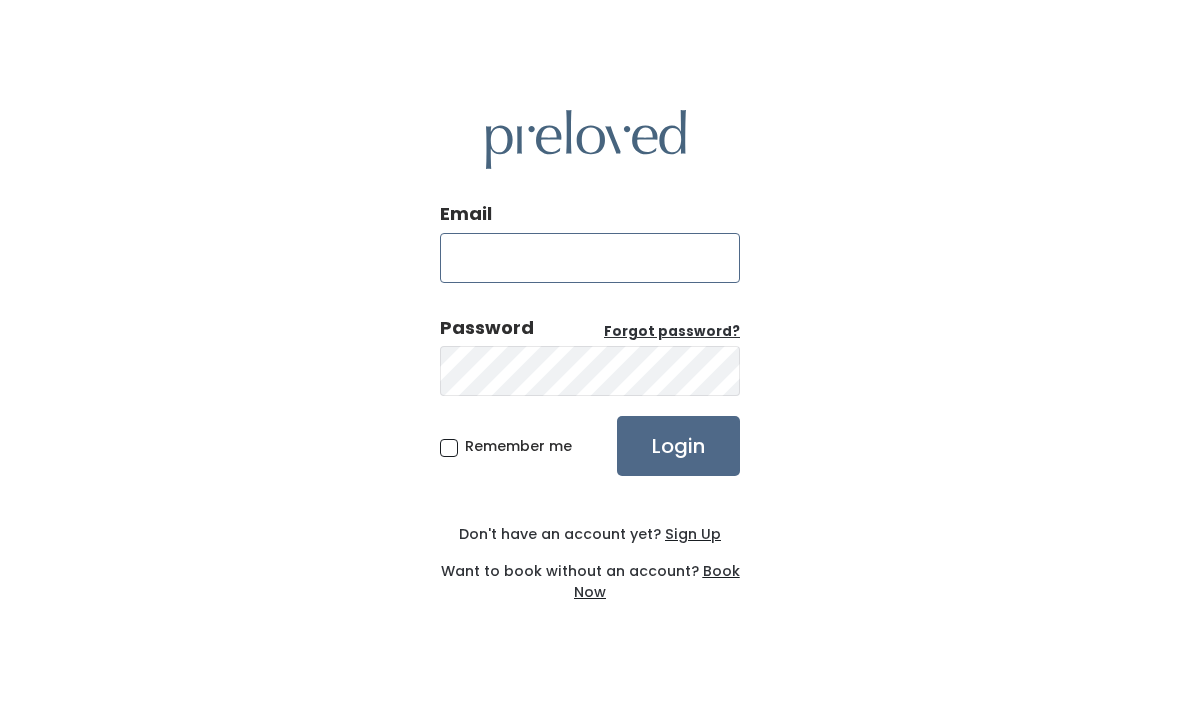 type on "[USERNAME]@example.com" 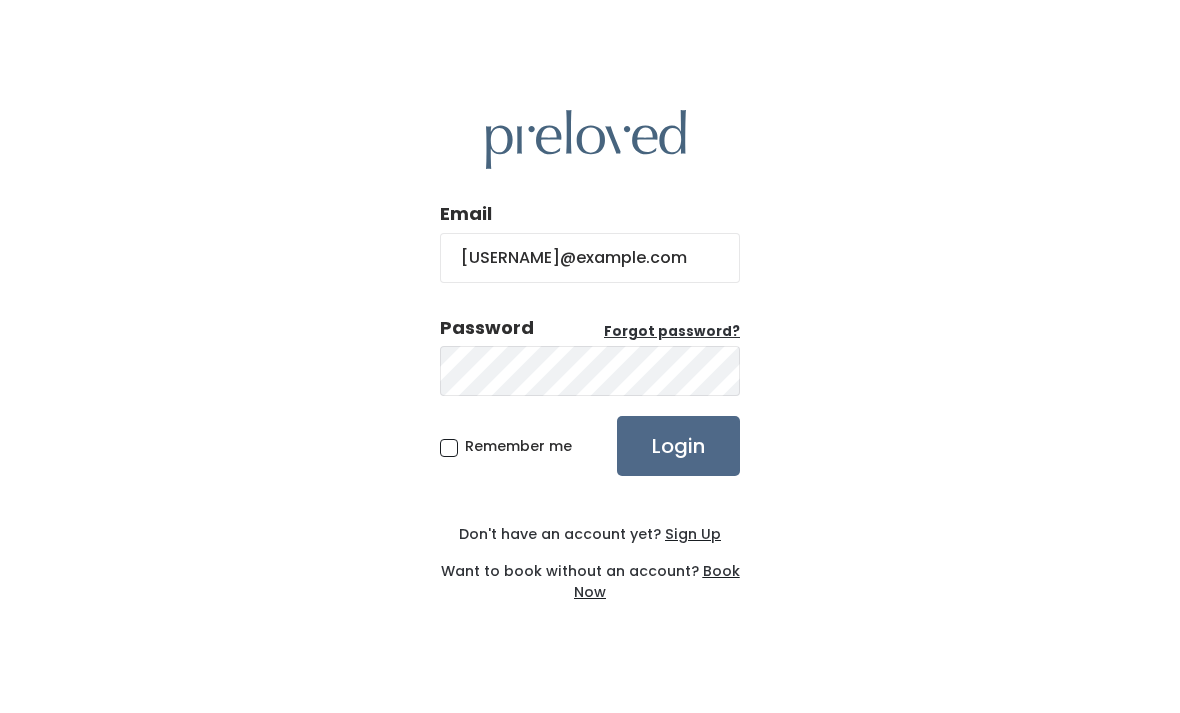 click on "Login" at bounding box center (678, 446) 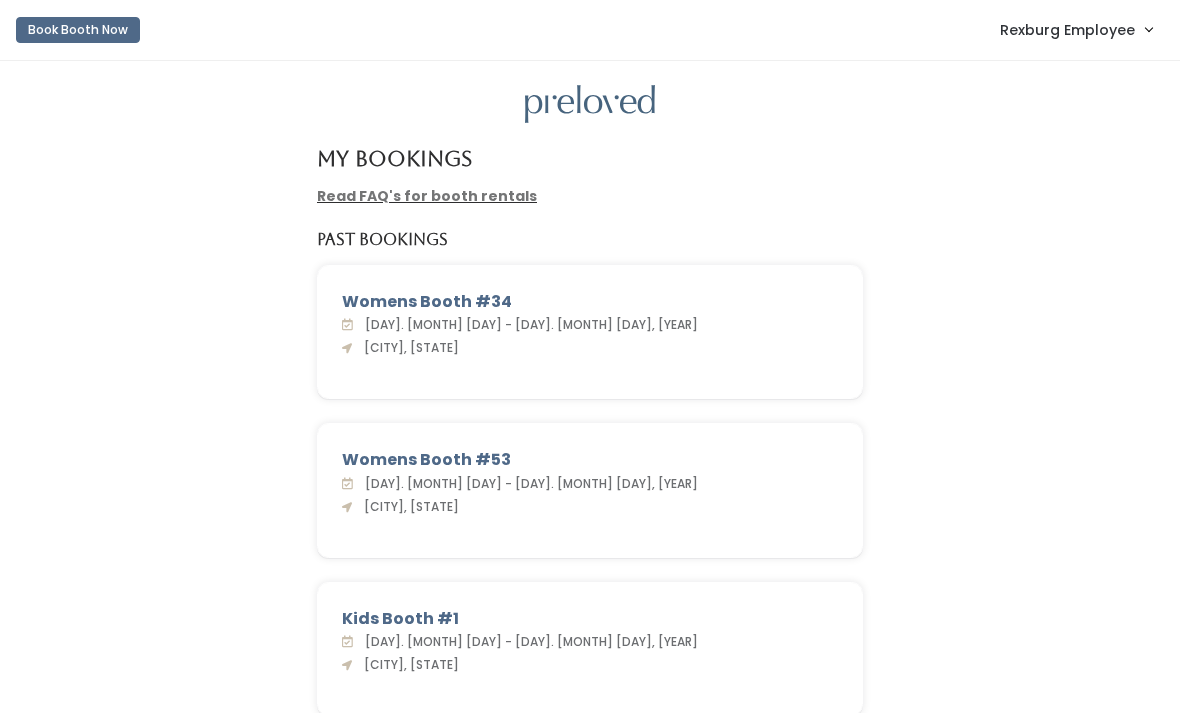 scroll, scrollTop: 0, scrollLeft: 0, axis: both 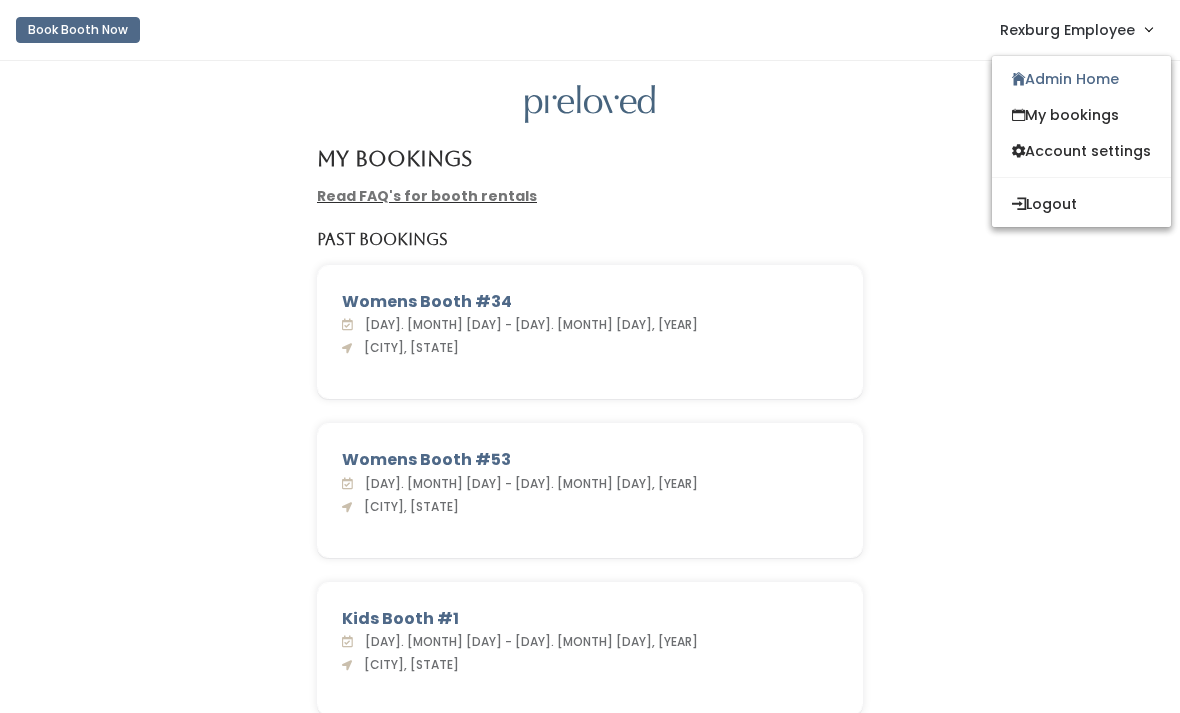 click on "Admin Home" at bounding box center [1081, 79] 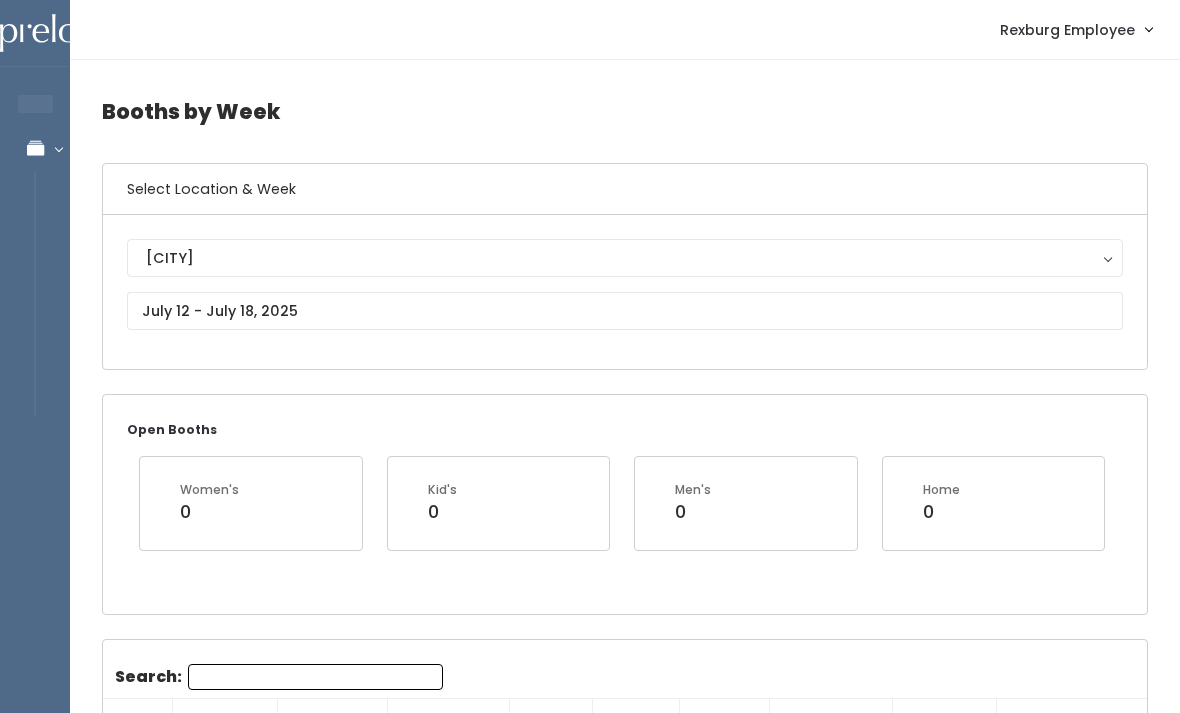 scroll, scrollTop: 0, scrollLeft: 0, axis: both 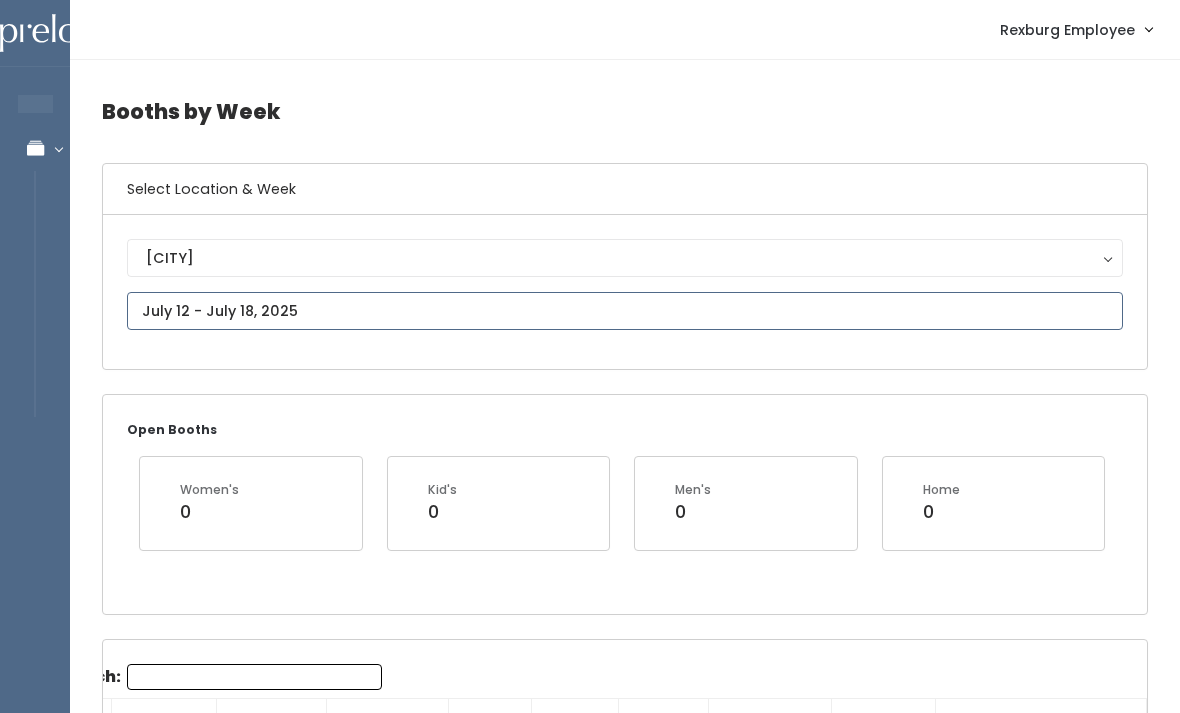 click on "EMPLOYEES
Manage Bookings
Booths by Week
All Bookings
Bookings with Booths
Booth Discounts
Seller Check-in
Rexburg Employee
Admin Home
My bookings
Account settings" at bounding box center [590, 1671] 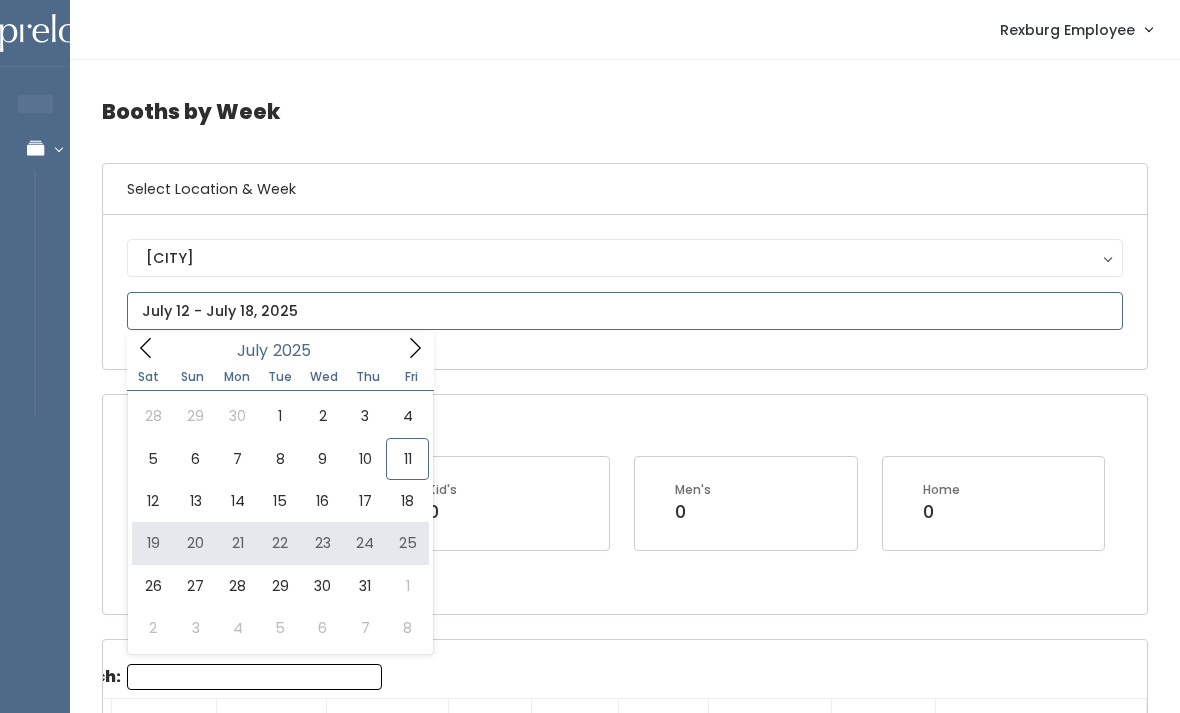 type on "July 19 to July 25" 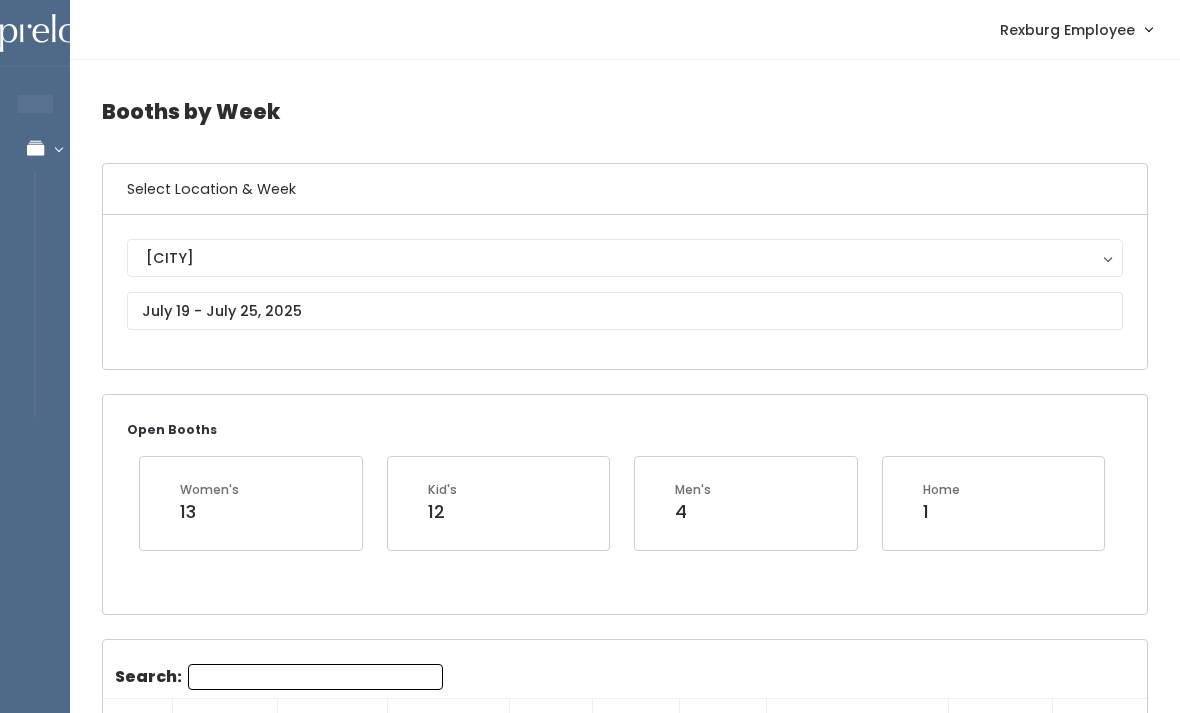 scroll, scrollTop: 0, scrollLeft: 0, axis: both 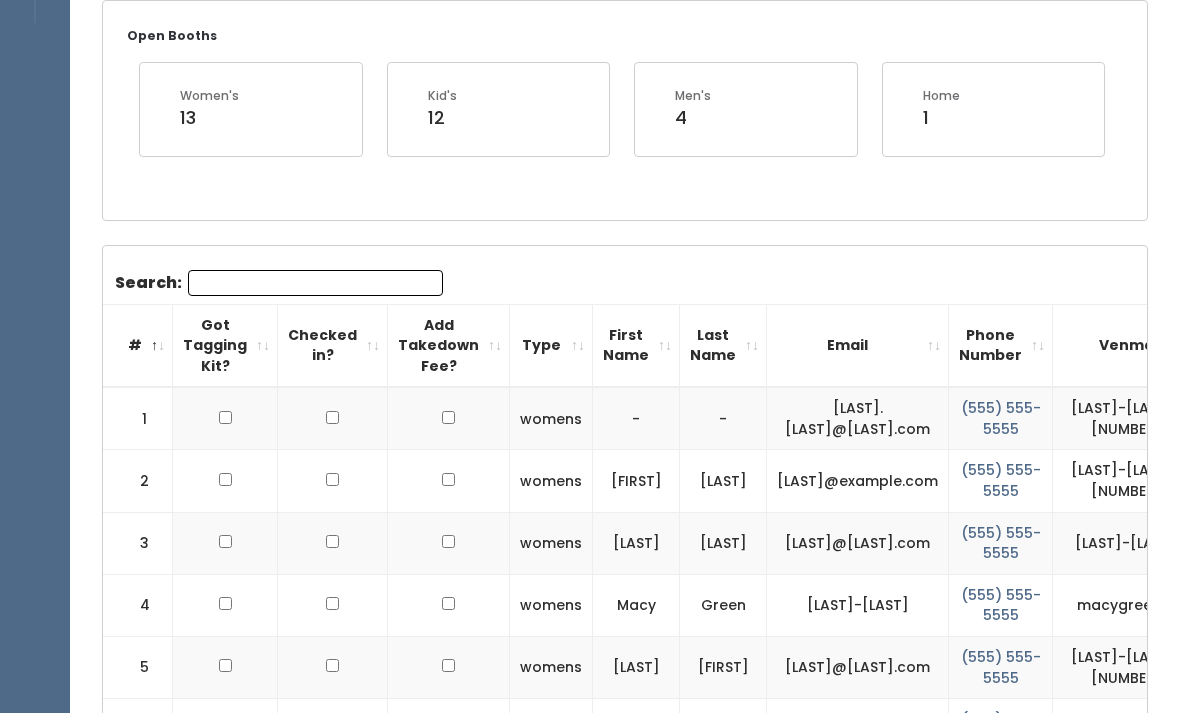 click on "Search:" at bounding box center [315, 283] 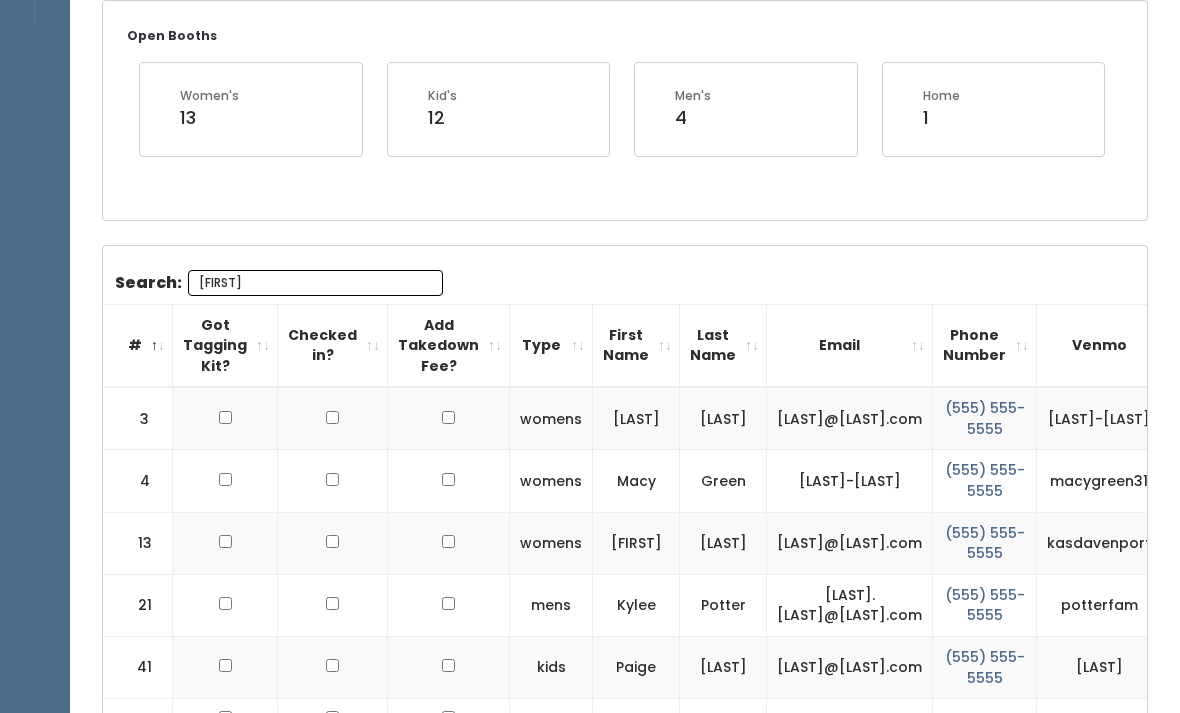 scroll, scrollTop: 213, scrollLeft: 0, axis: vertical 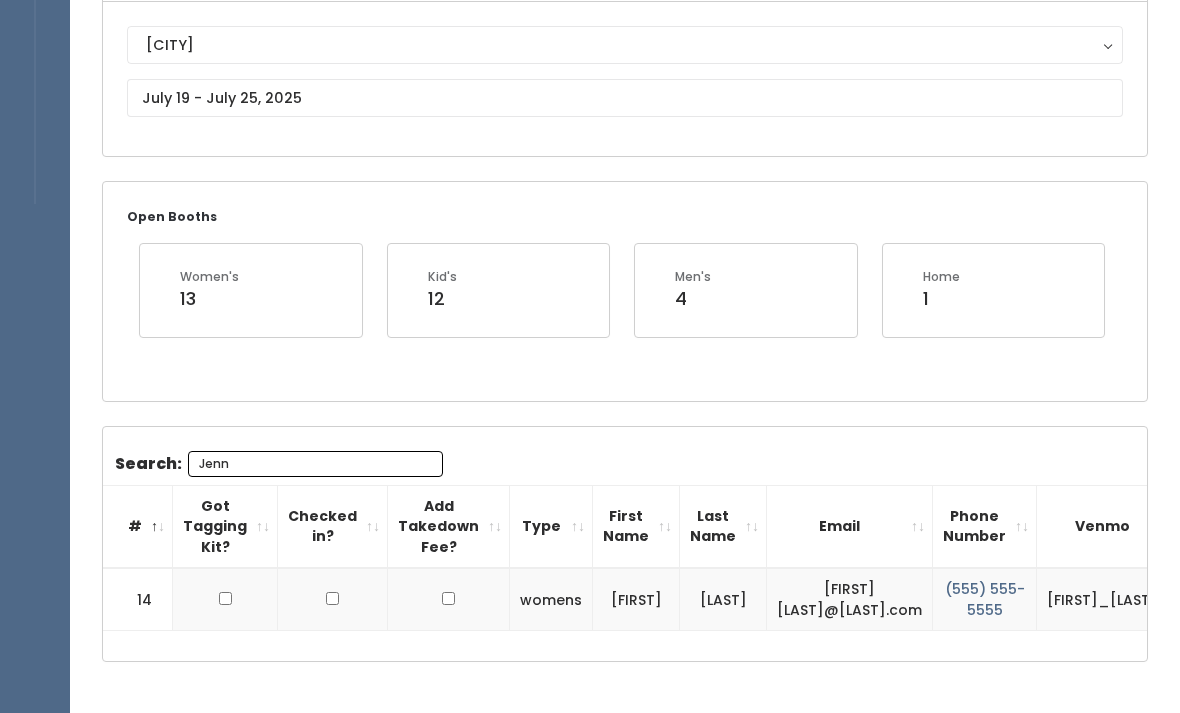click on "Jenn" at bounding box center [315, 464] 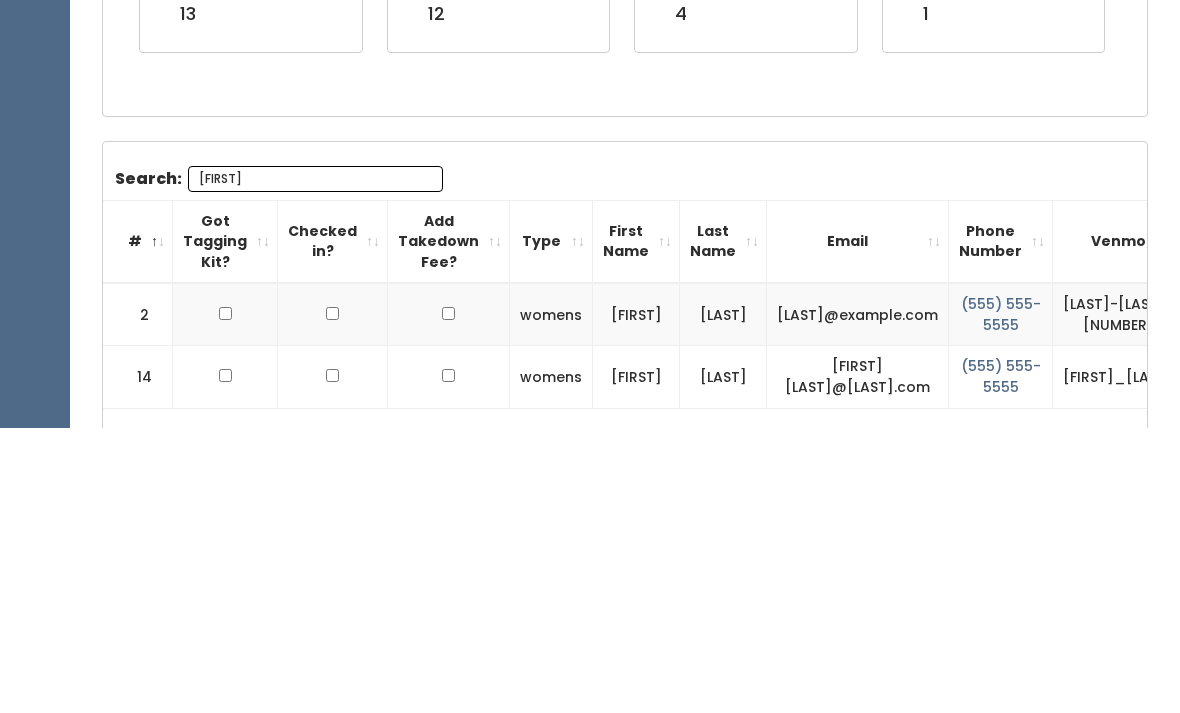 type on "J" 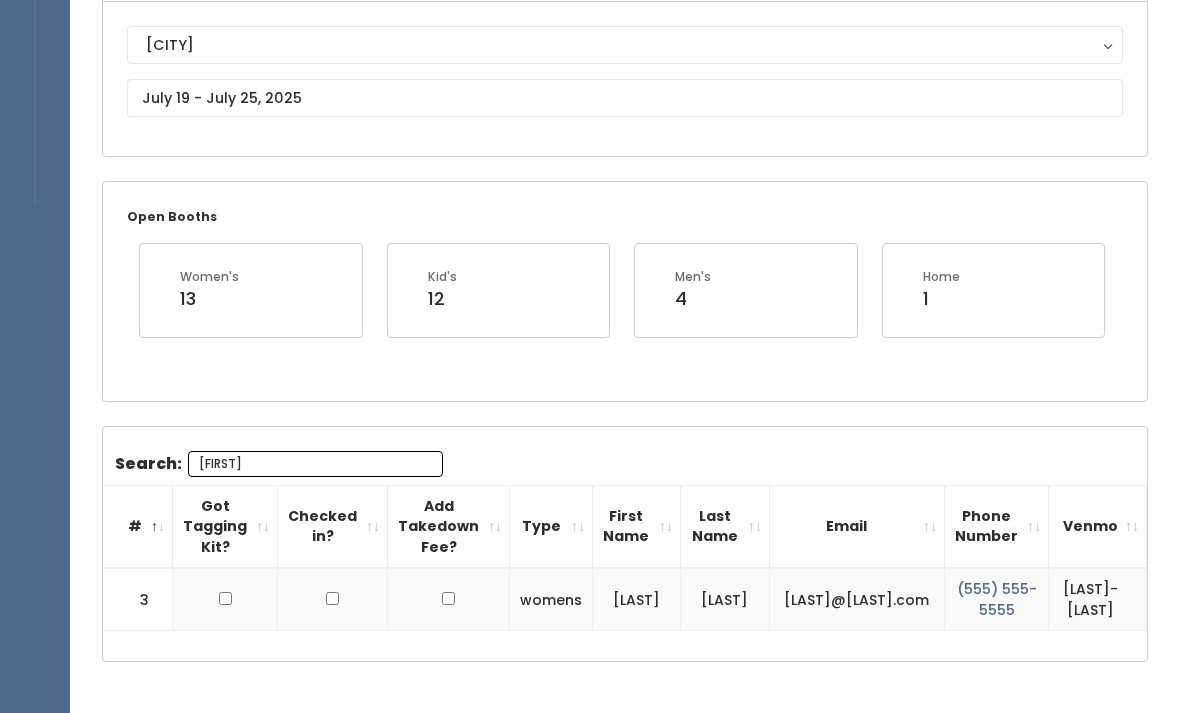 scroll, scrollTop: 0, scrollLeft: 27, axis: horizontal 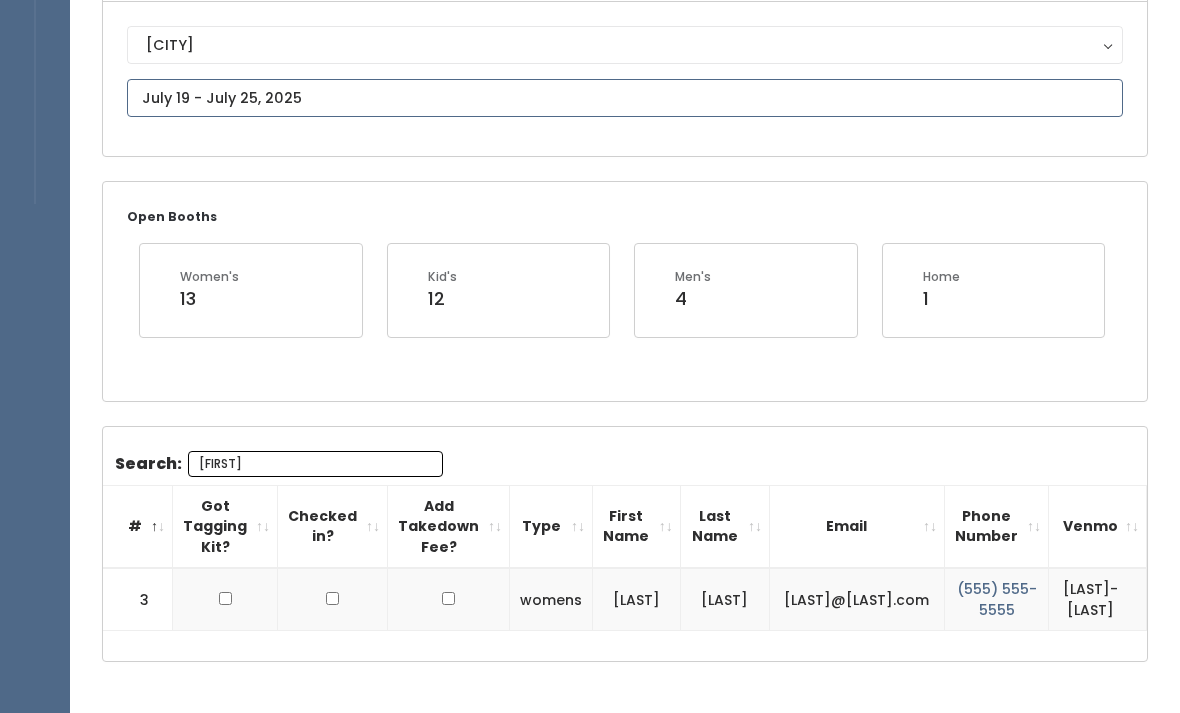 click at bounding box center [625, 98] 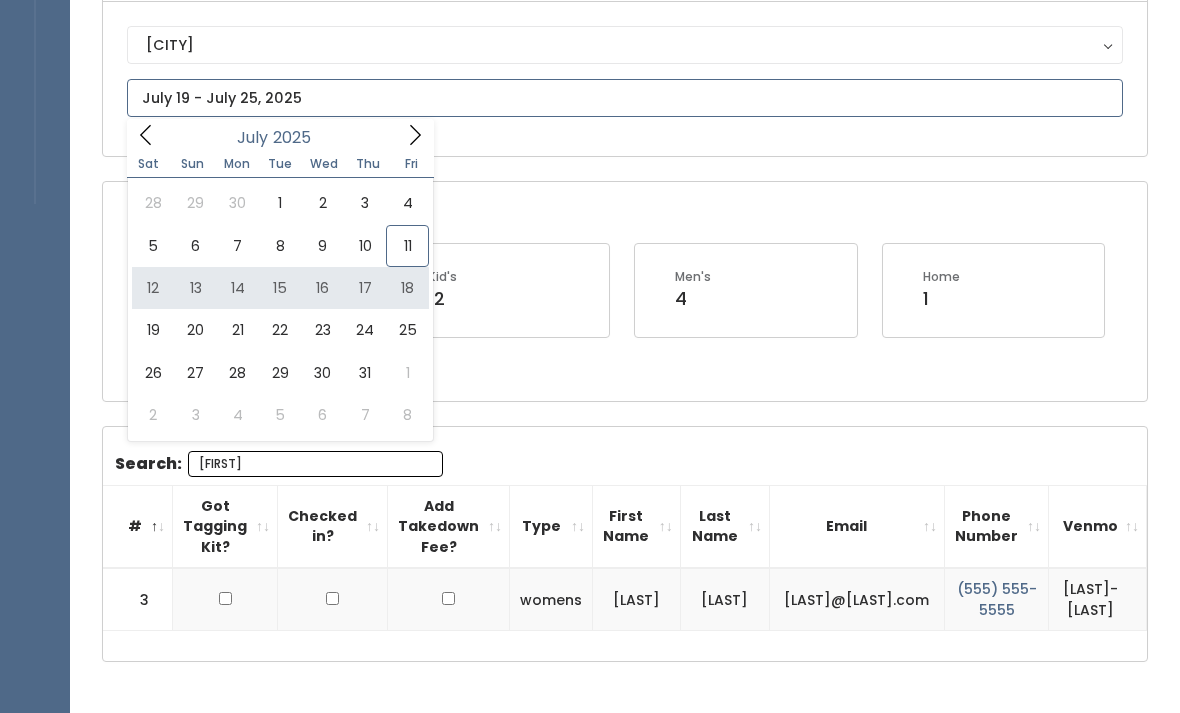 type on "July 12 to July 18" 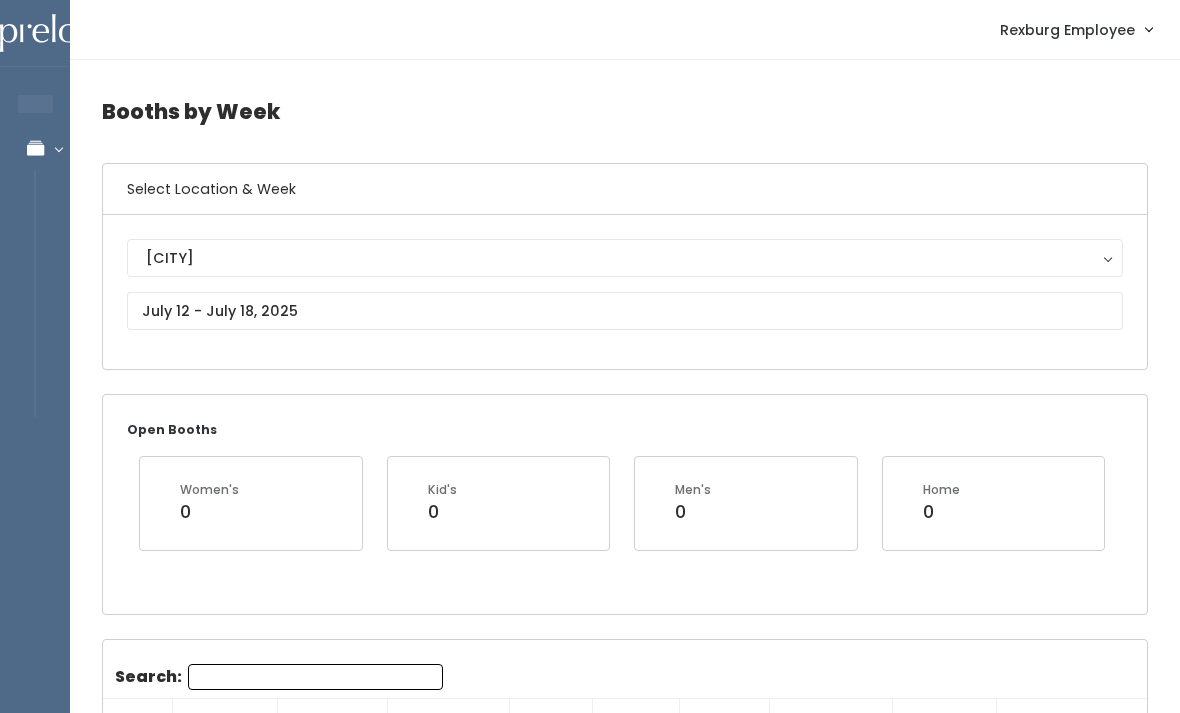 scroll, scrollTop: 0, scrollLeft: 0, axis: both 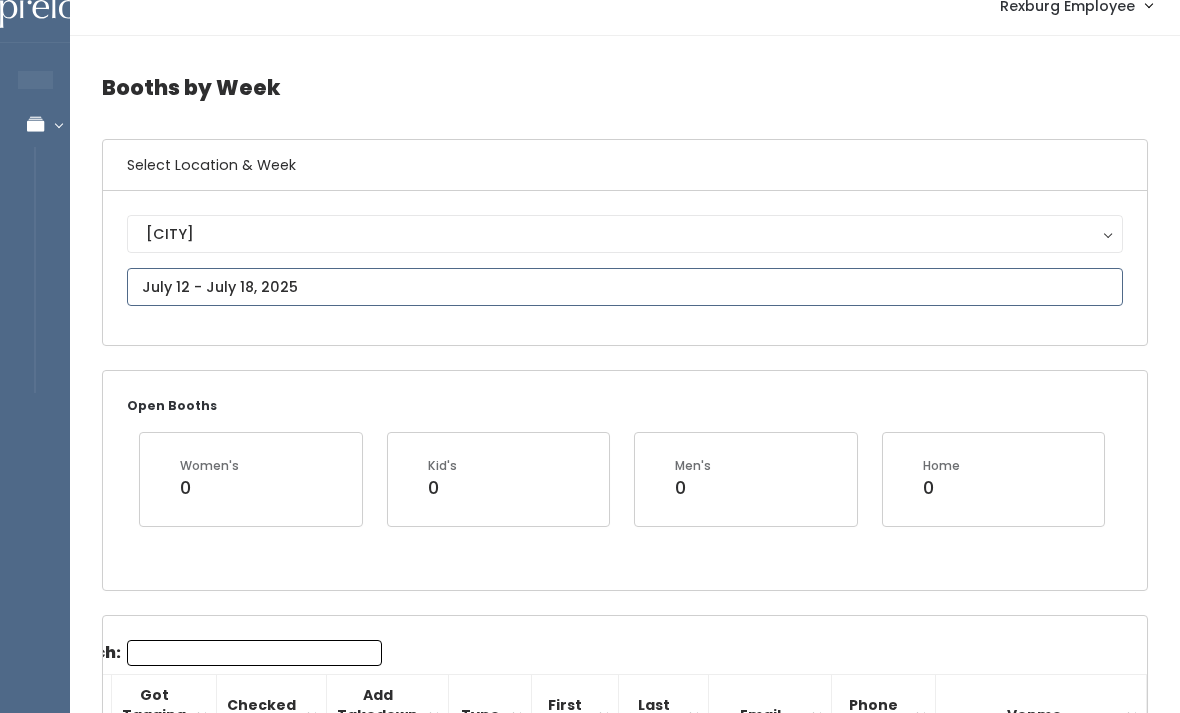 click on "EMPLOYEES
Manage Bookings
Booths by Week
All Bookings
Bookings with Booths
Booth Discounts
Seller Check-in
Rexburg Employee
Admin Home
My bookings
Account settings" at bounding box center [590, 1658] 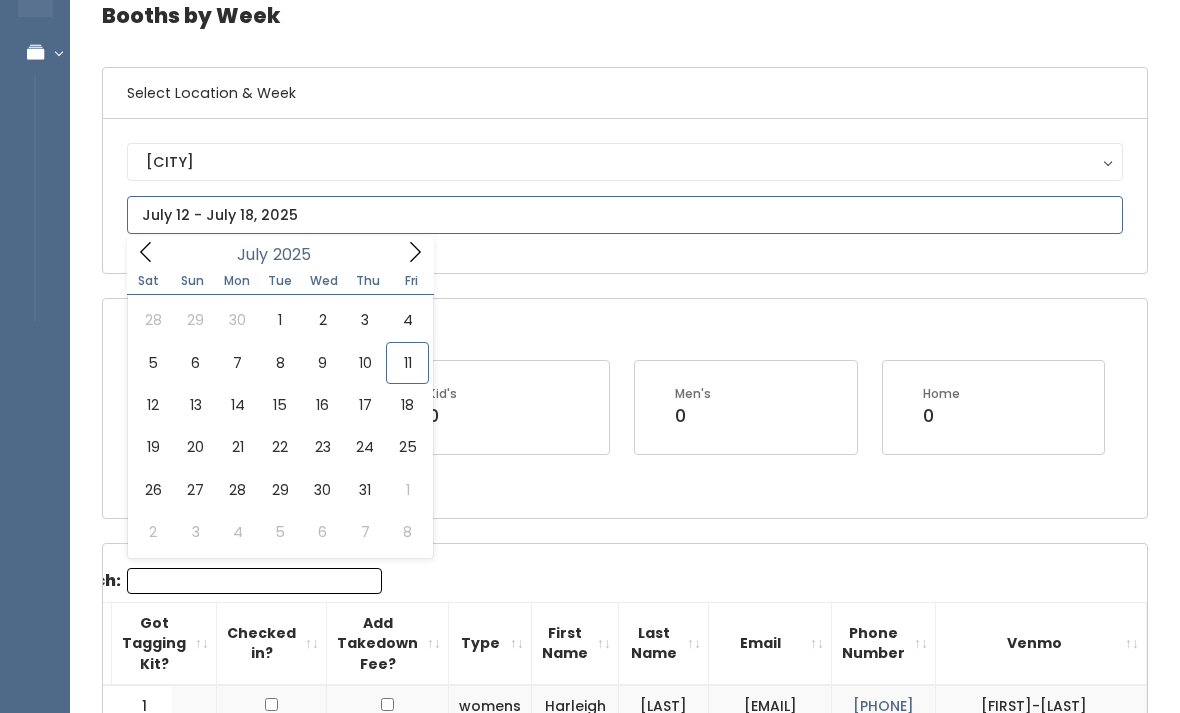 scroll, scrollTop: 100, scrollLeft: 0, axis: vertical 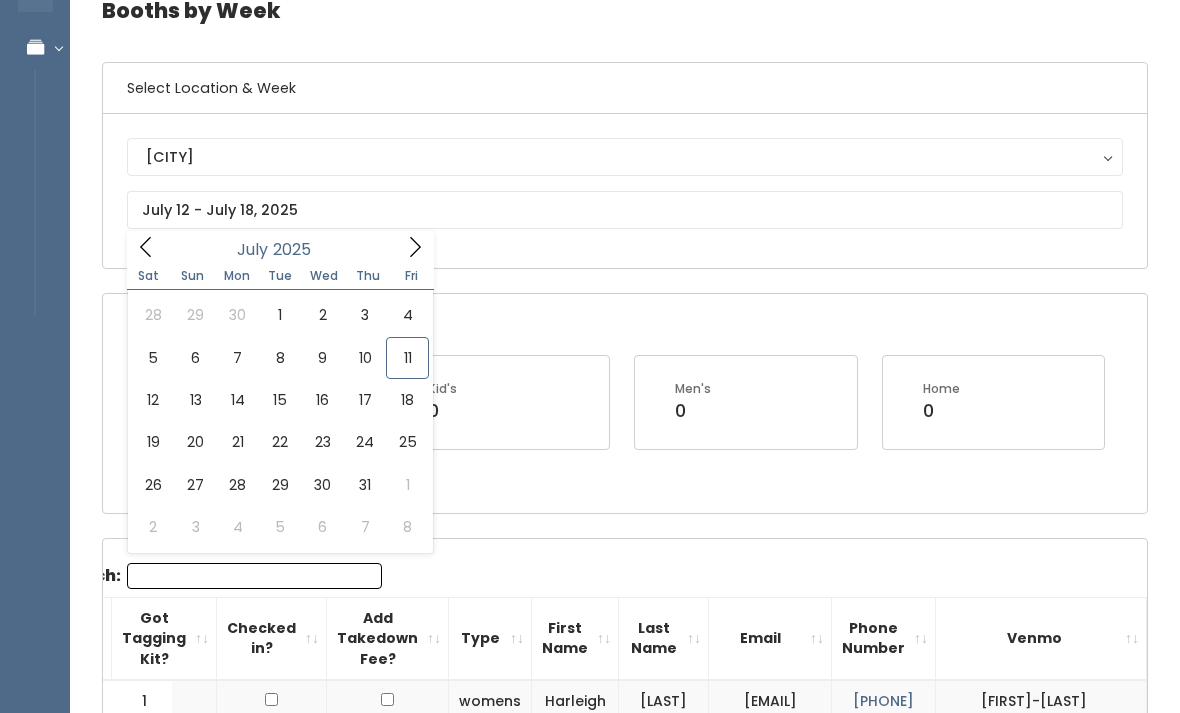 click on "[CITY]" at bounding box center (625, 1585) 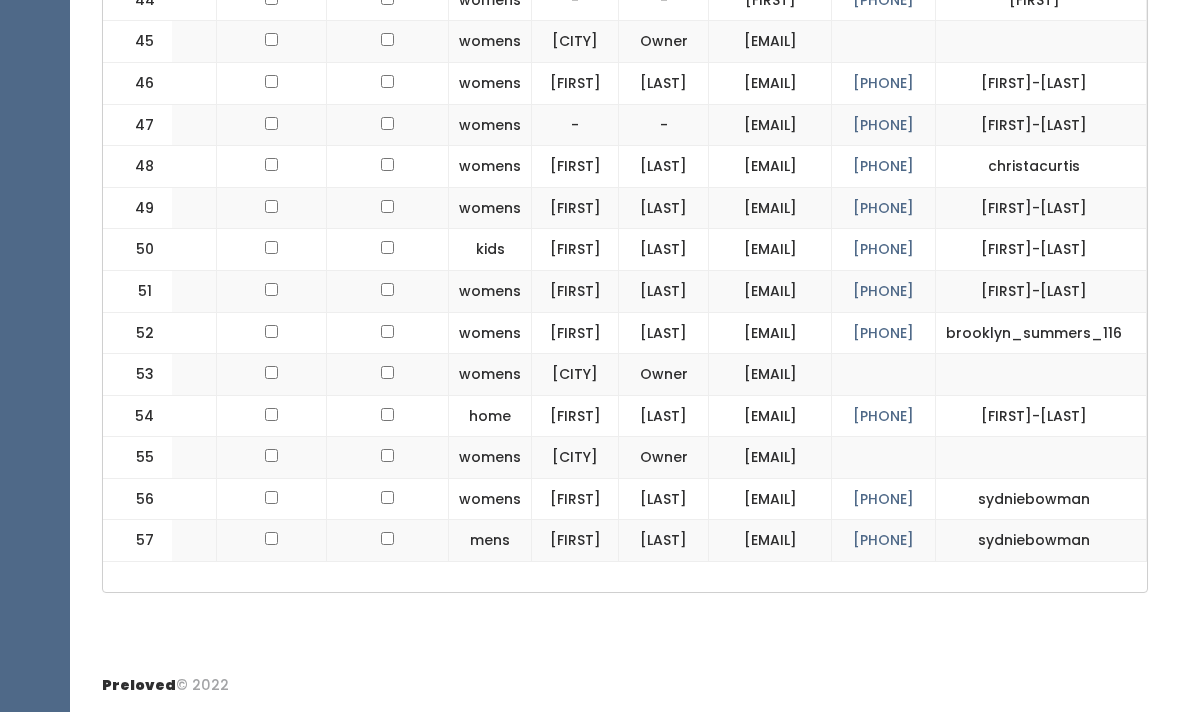 scroll, scrollTop: 3441, scrollLeft: 0, axis: vertical 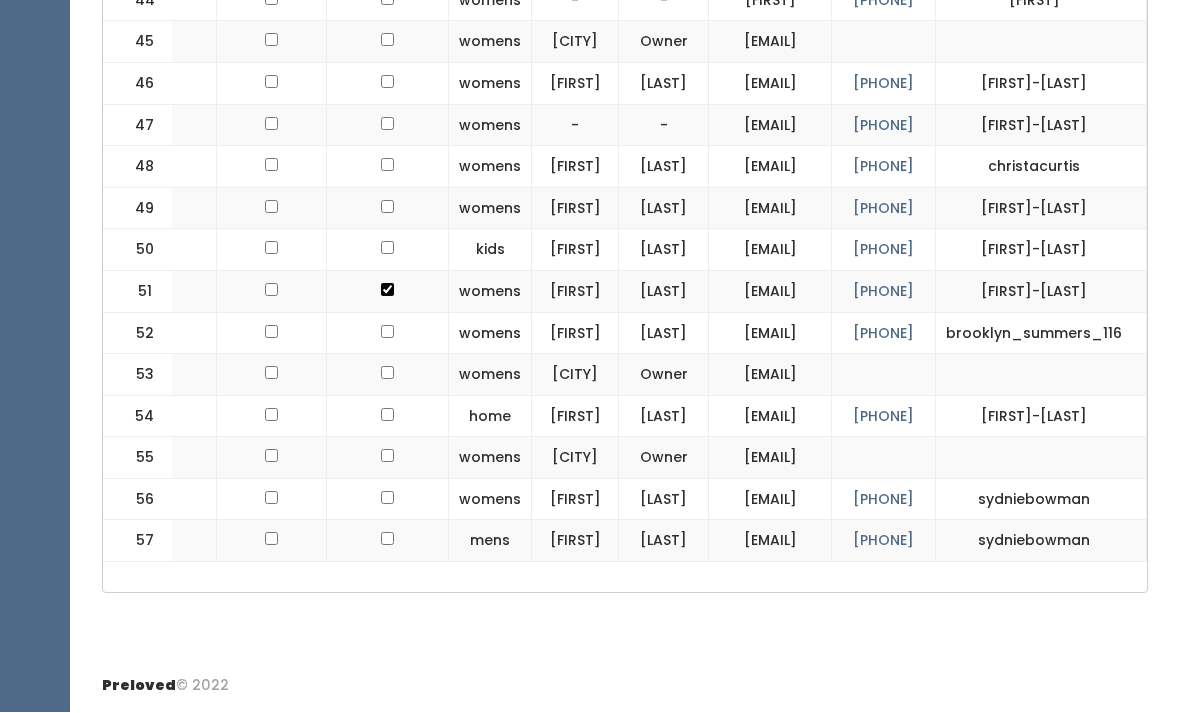 click at bounding box center [387, -1809] 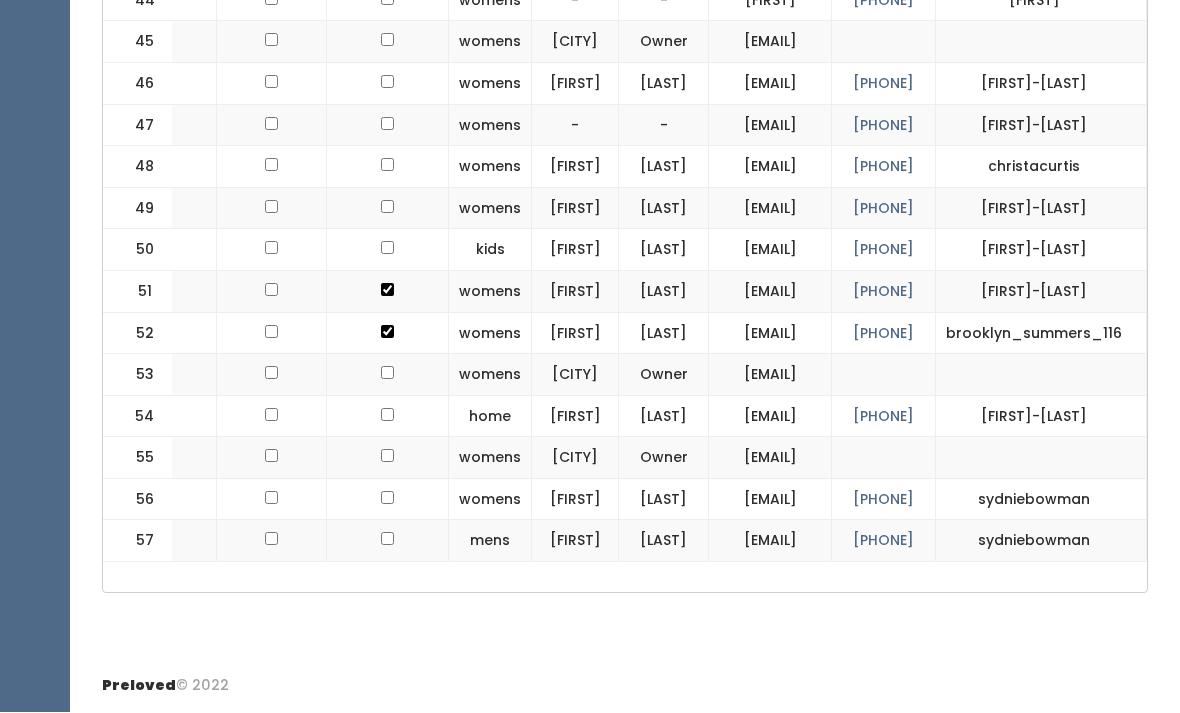 scroll, scrollTop: 0, scrollLeft: 120, axis: horizontal 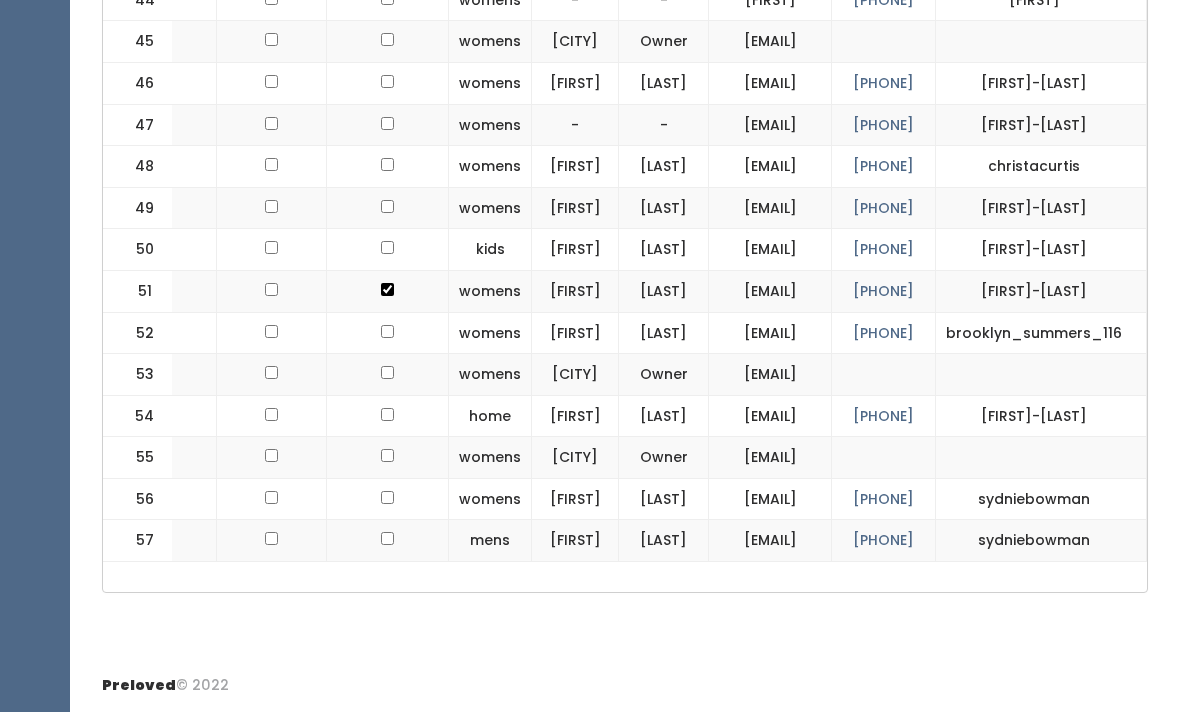 click at bounding box center [387, -1809] 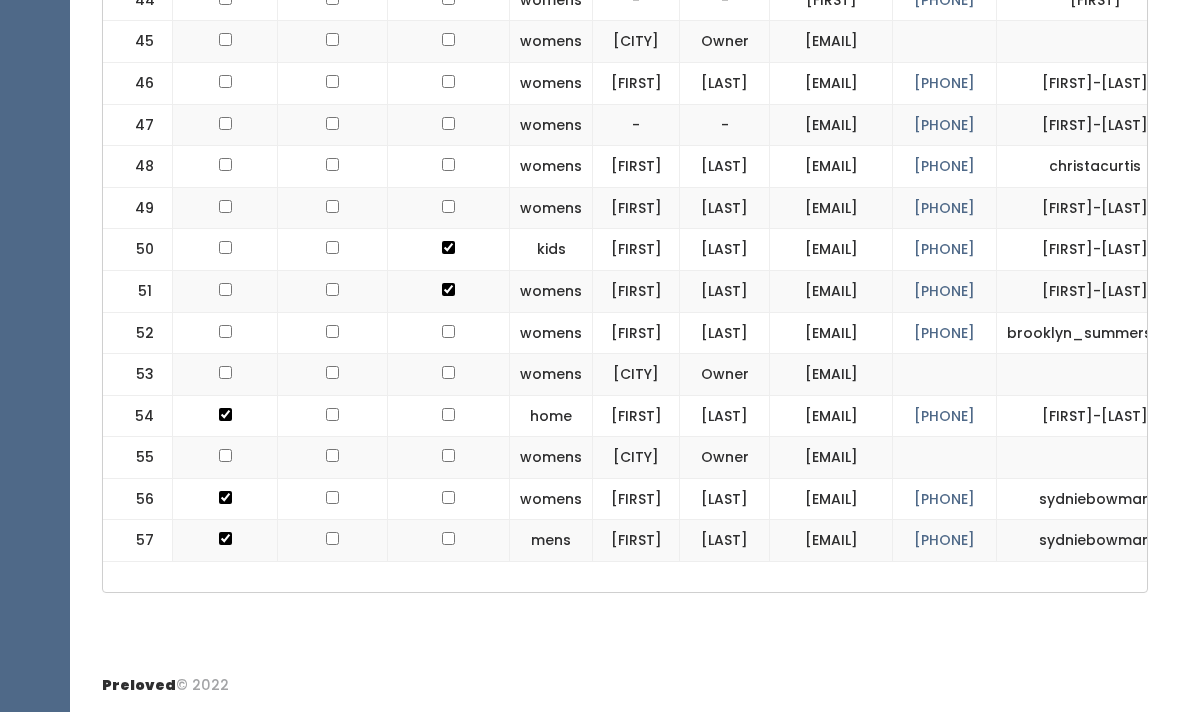 scroll, scrollTop: 0, scrollLeft: 0, axis: both 